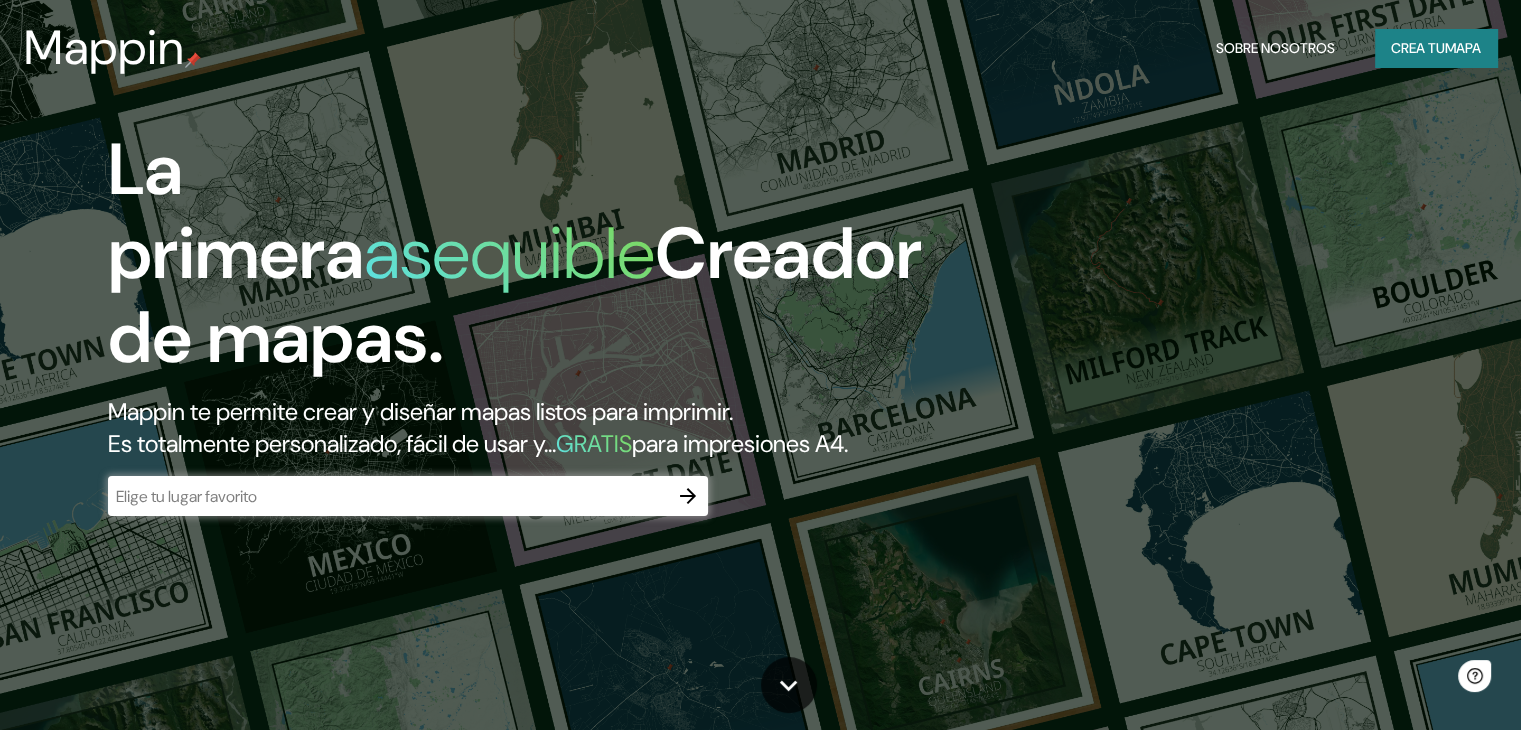 scroll, scrollTop: 0, scrollLeft: 0, axis: both 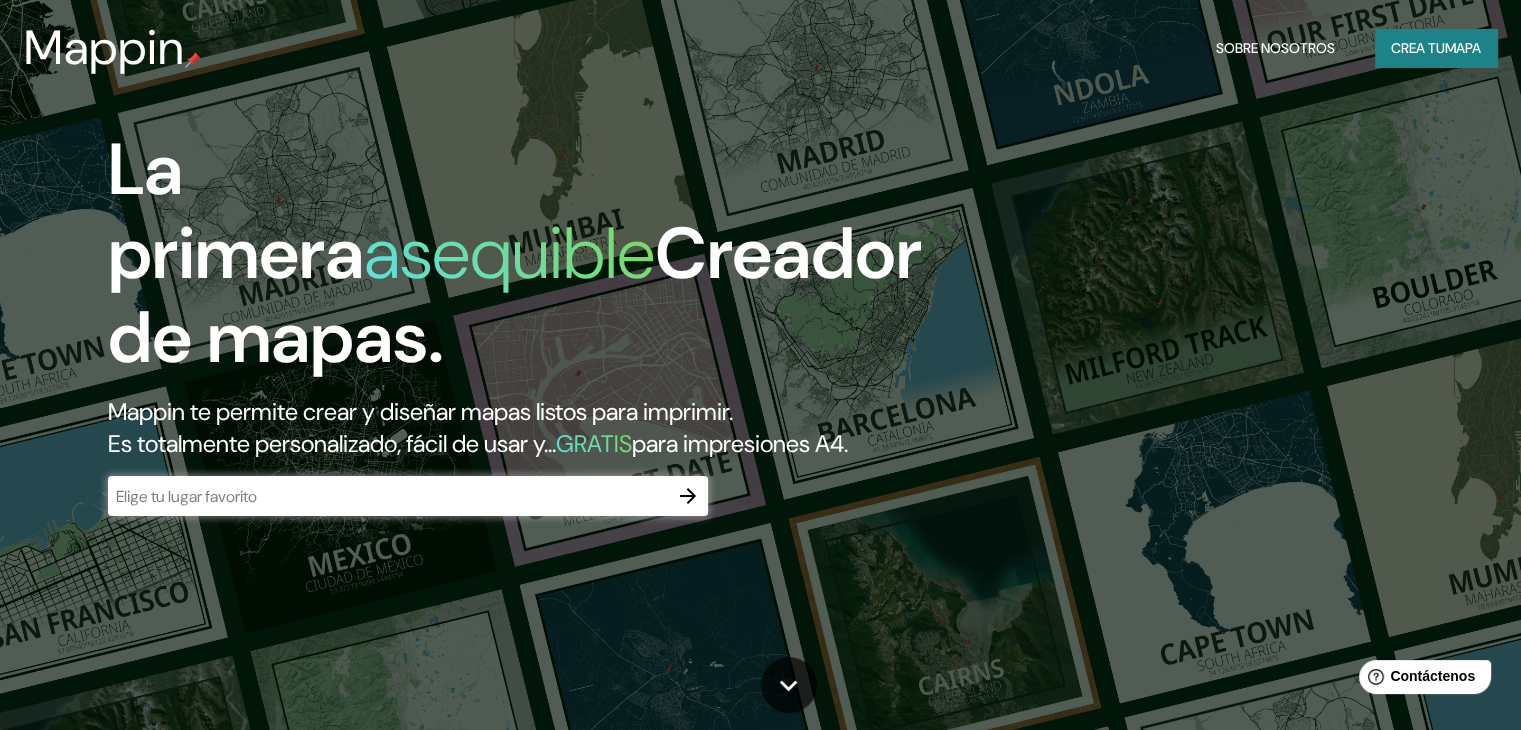 click at bounding box center [388, 496] 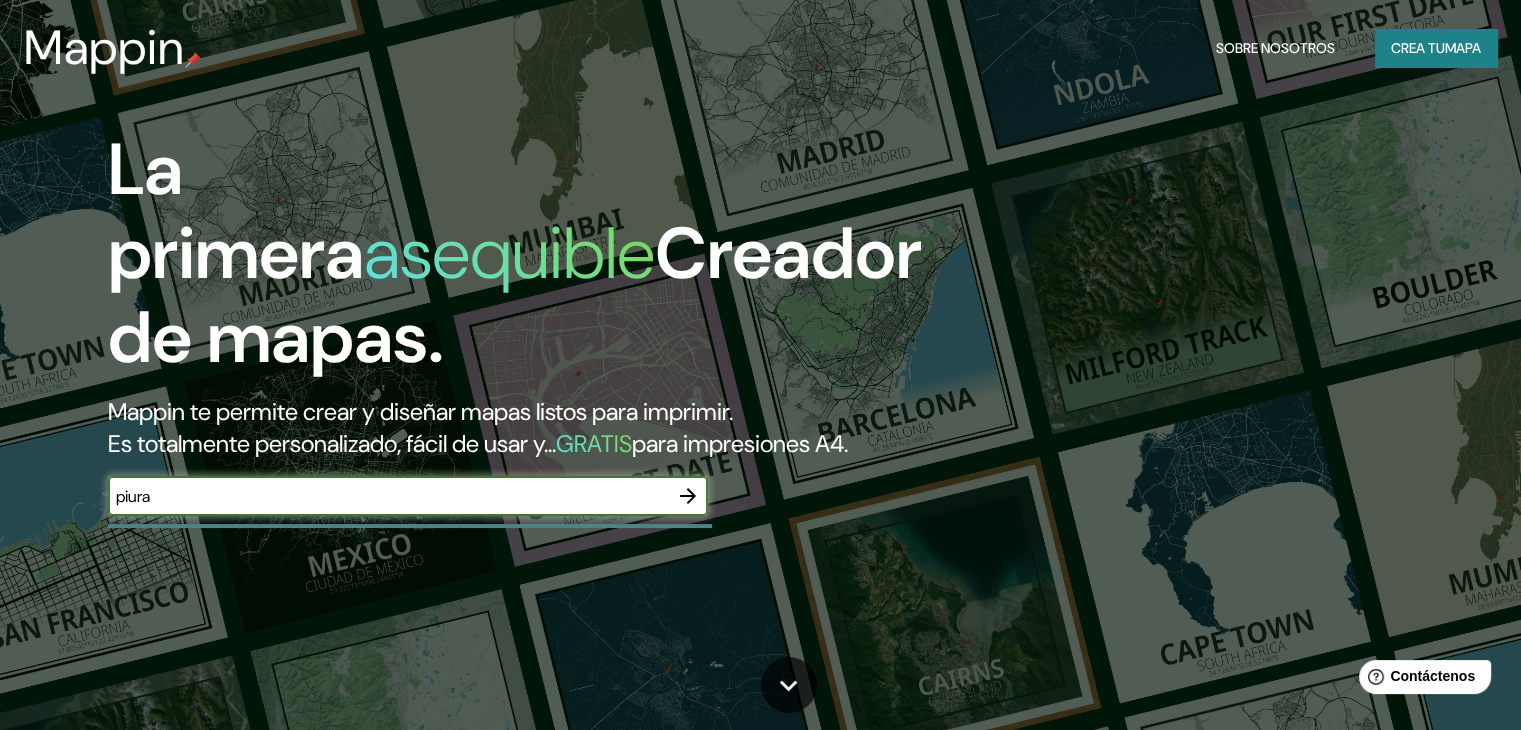 type on "piura" 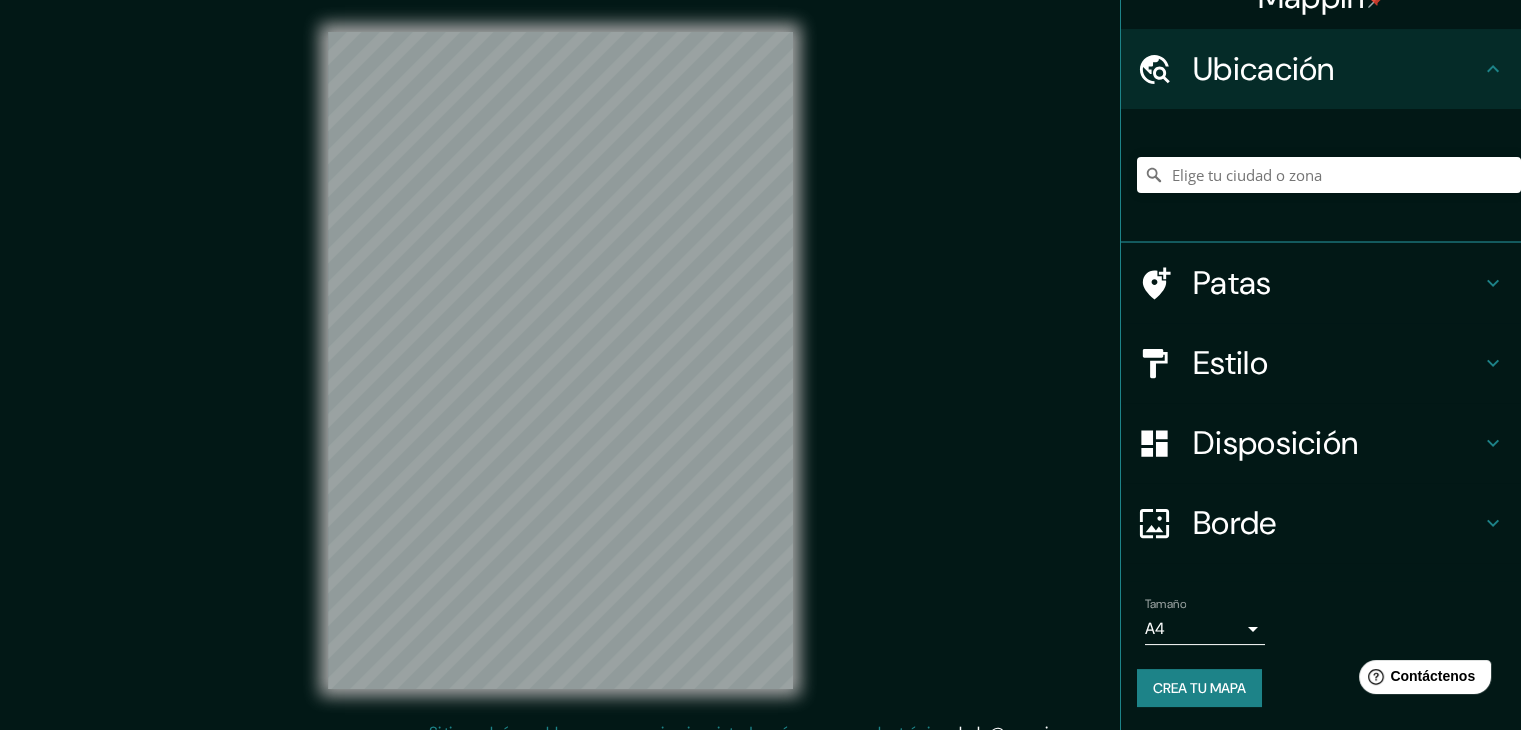 scroll, scrollTop: 0, scrollLeft: 0, axis: both 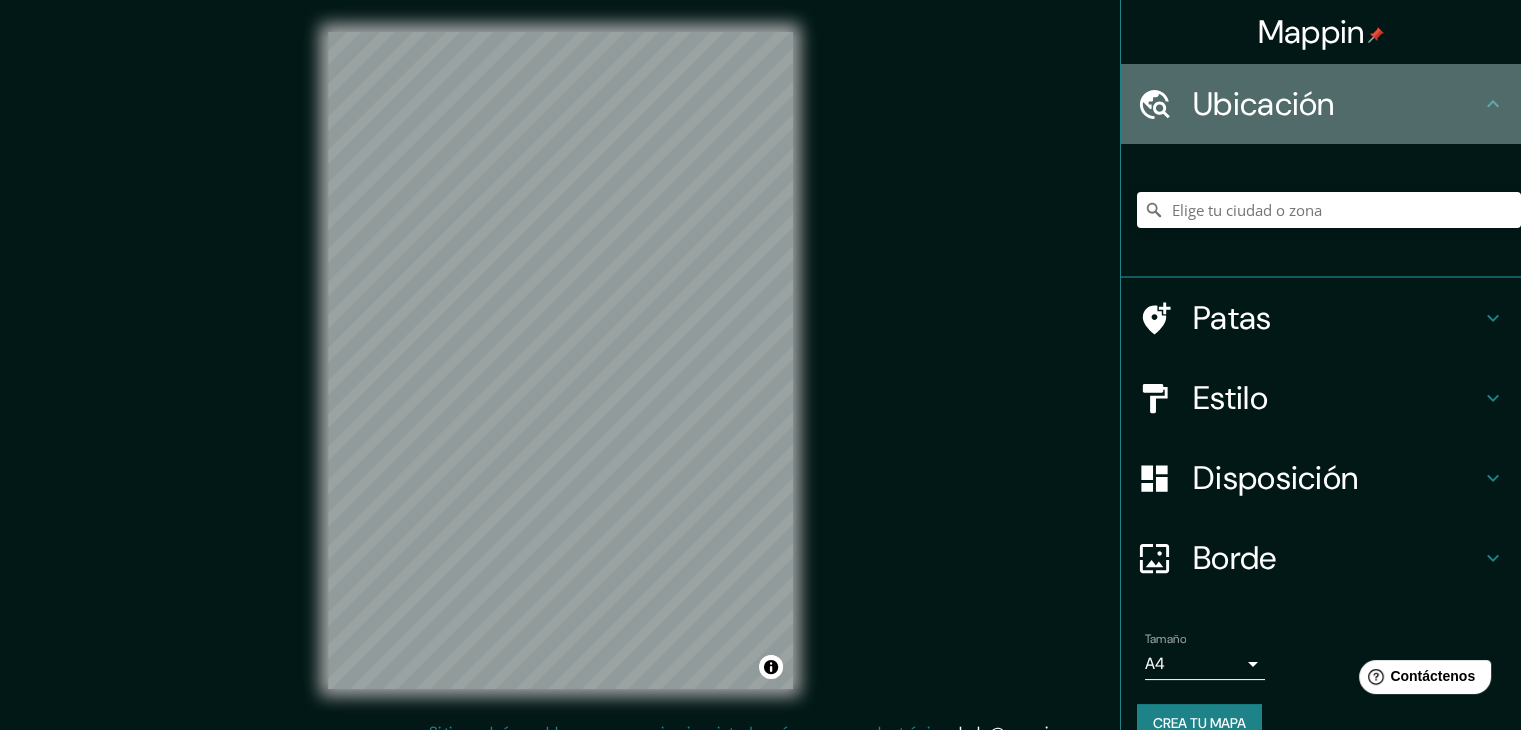 click at bounding box center [1493, 104] 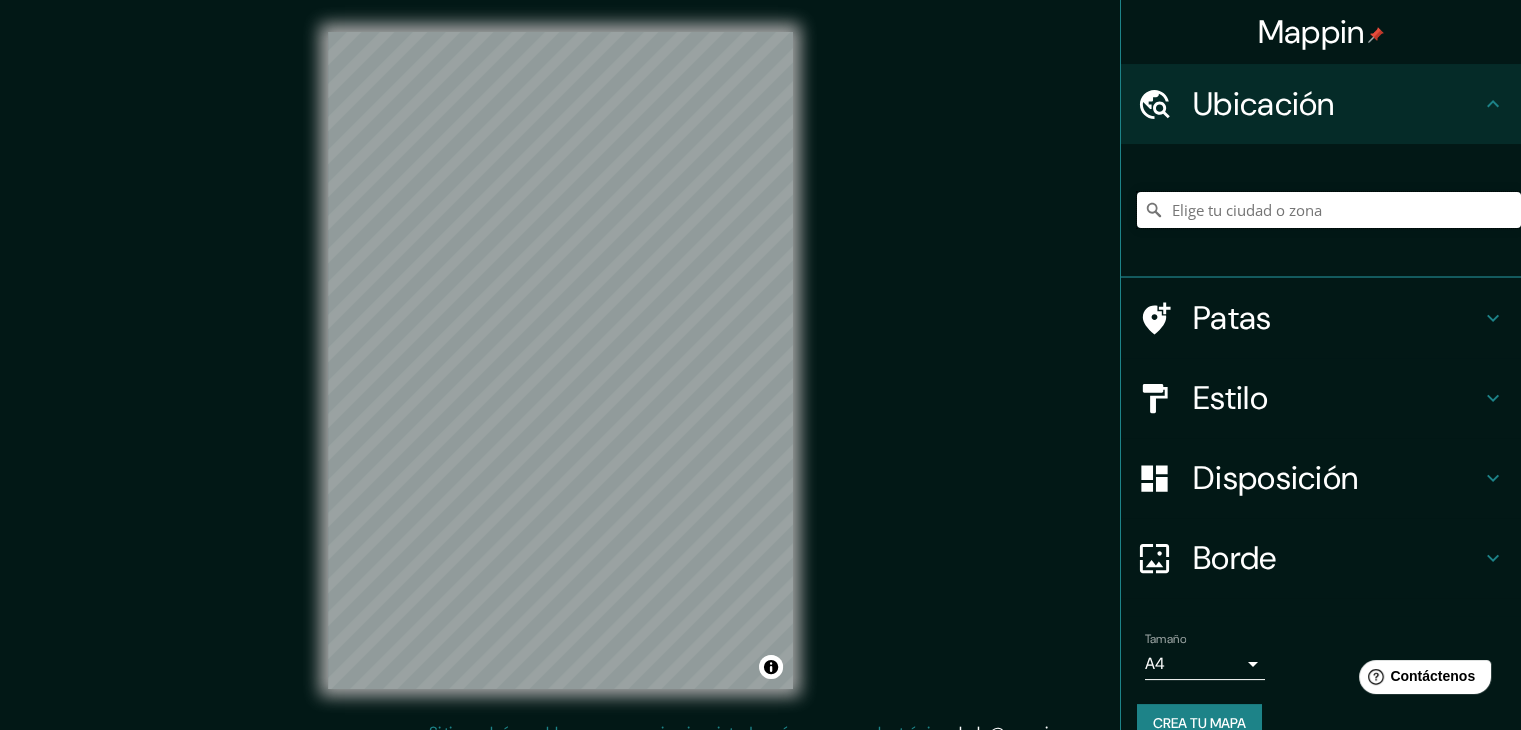 click at bounding box center [1329, 210] 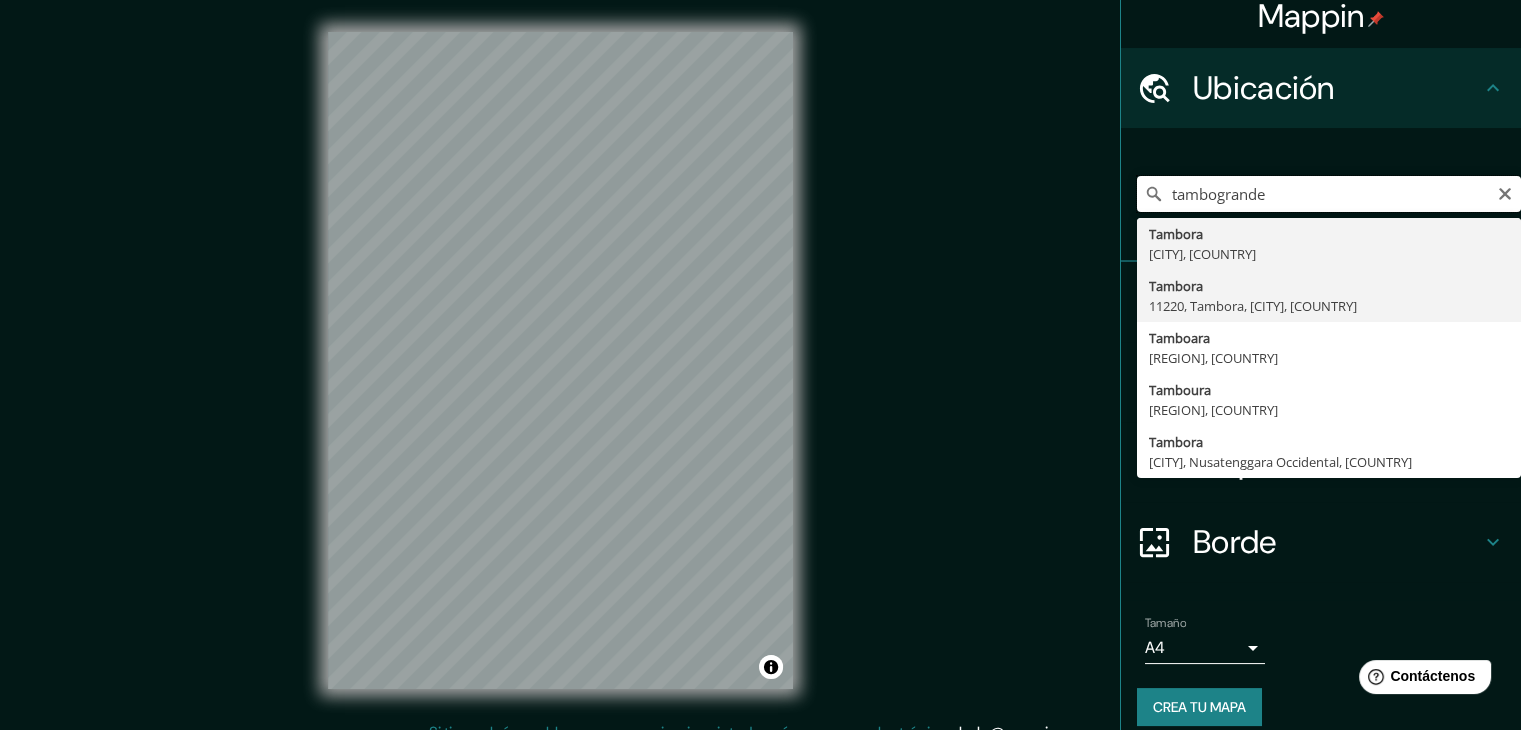 scroll, scrollTop: 0, scrollLeft: 0, axis: both 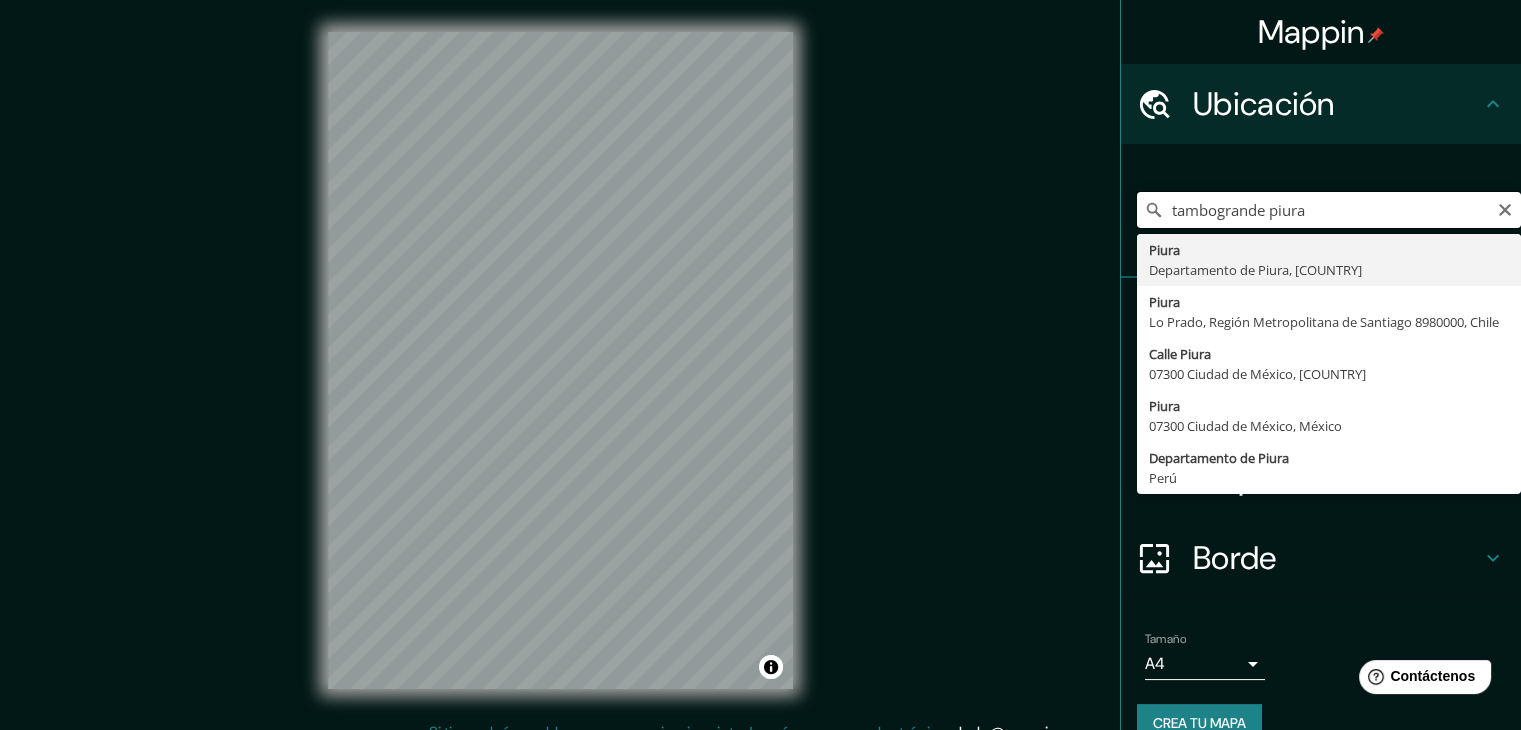 drag, startPoint x: 1314, startPoint y: 211, endPoint x: 1155, endPoint y: 221, distance: 159.31415 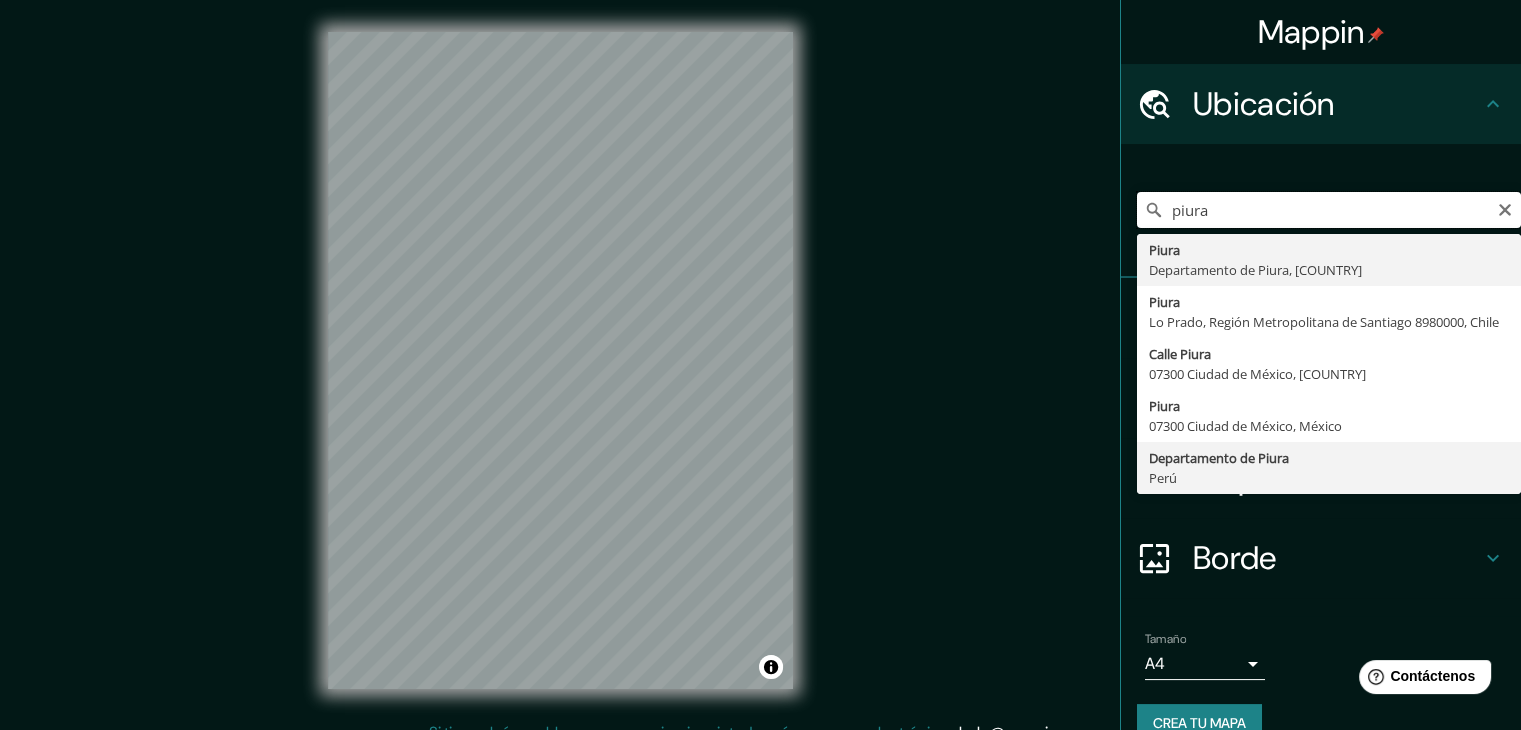 type on "piura" 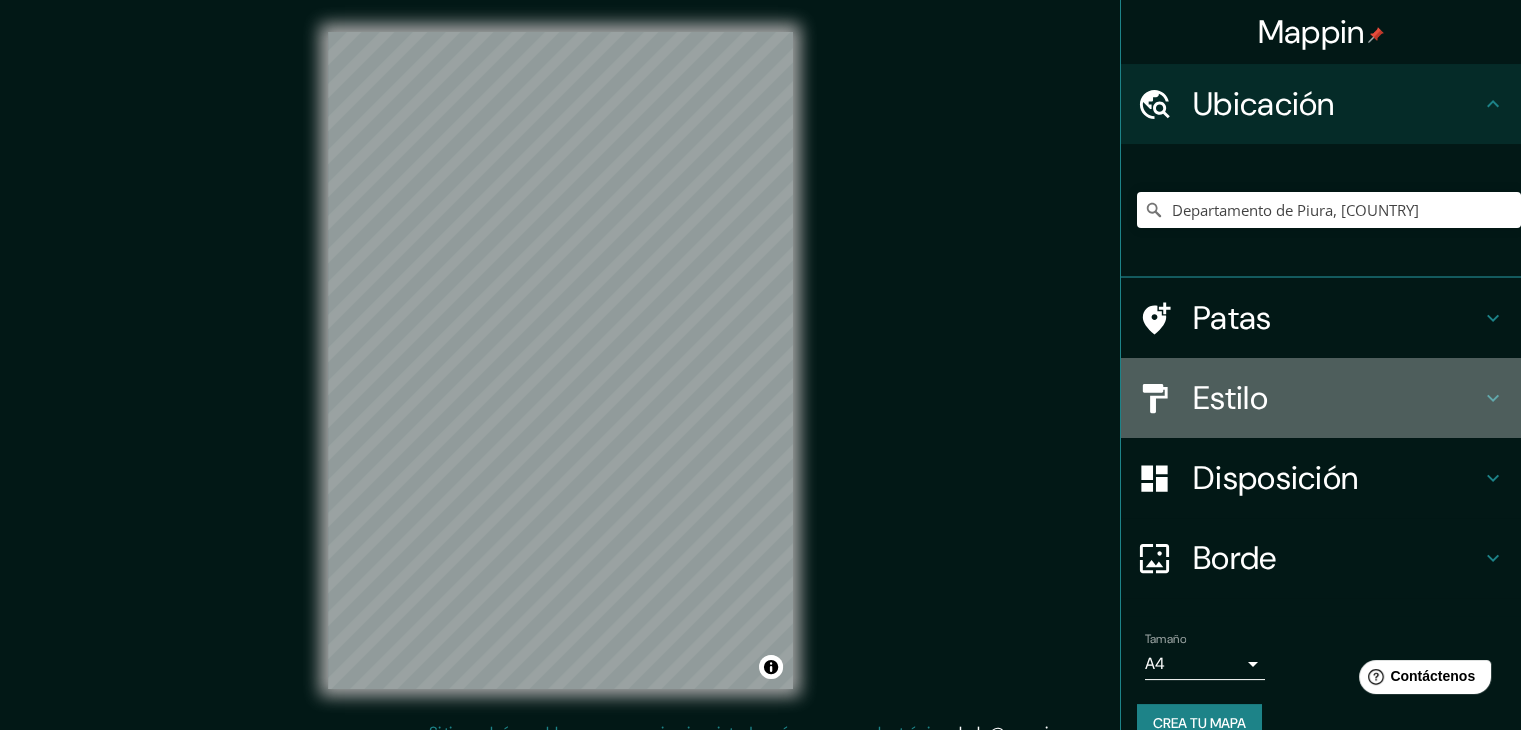 click on "Estilo" at bounding box center [1337, 104] 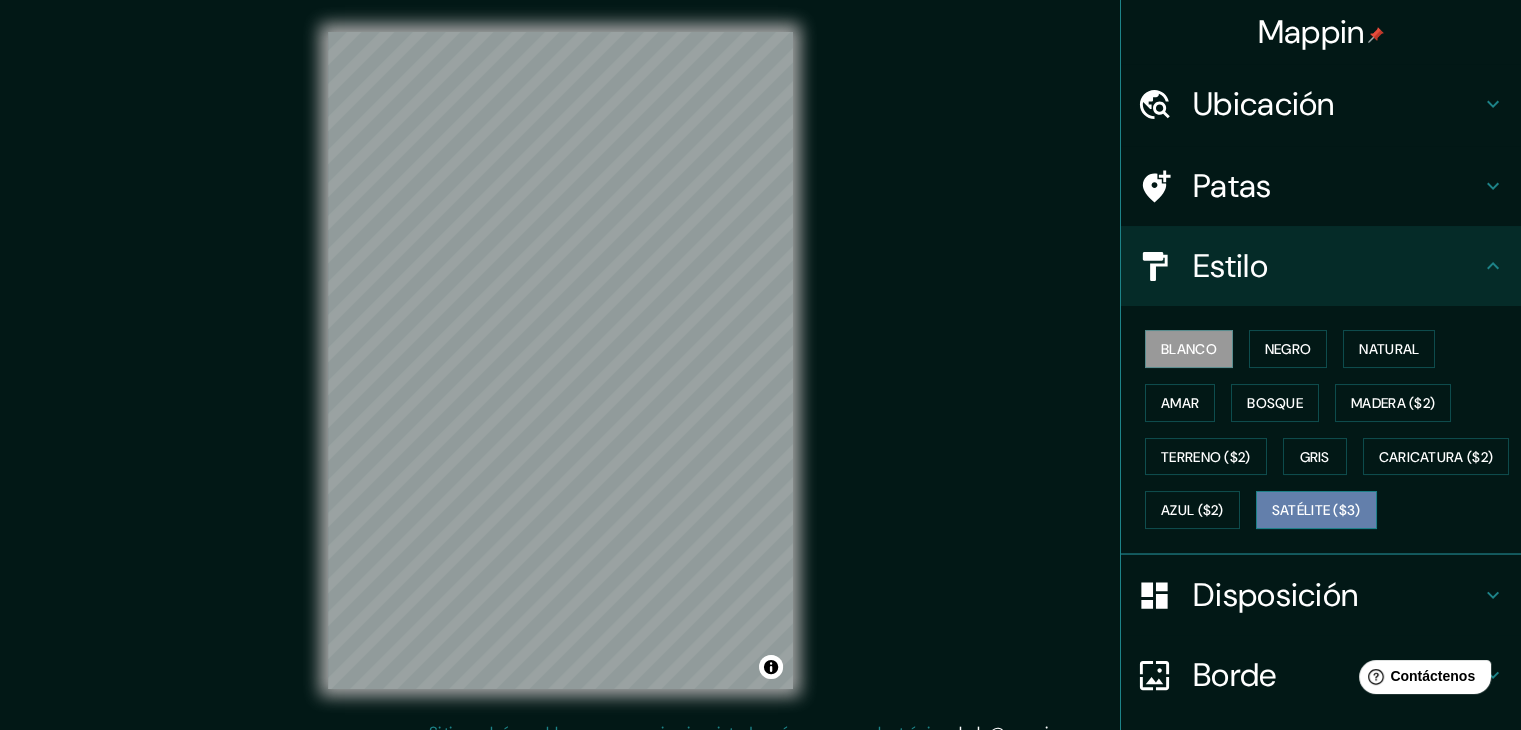 click on "Satélite ($3)" at bounding box center (1316, 511) 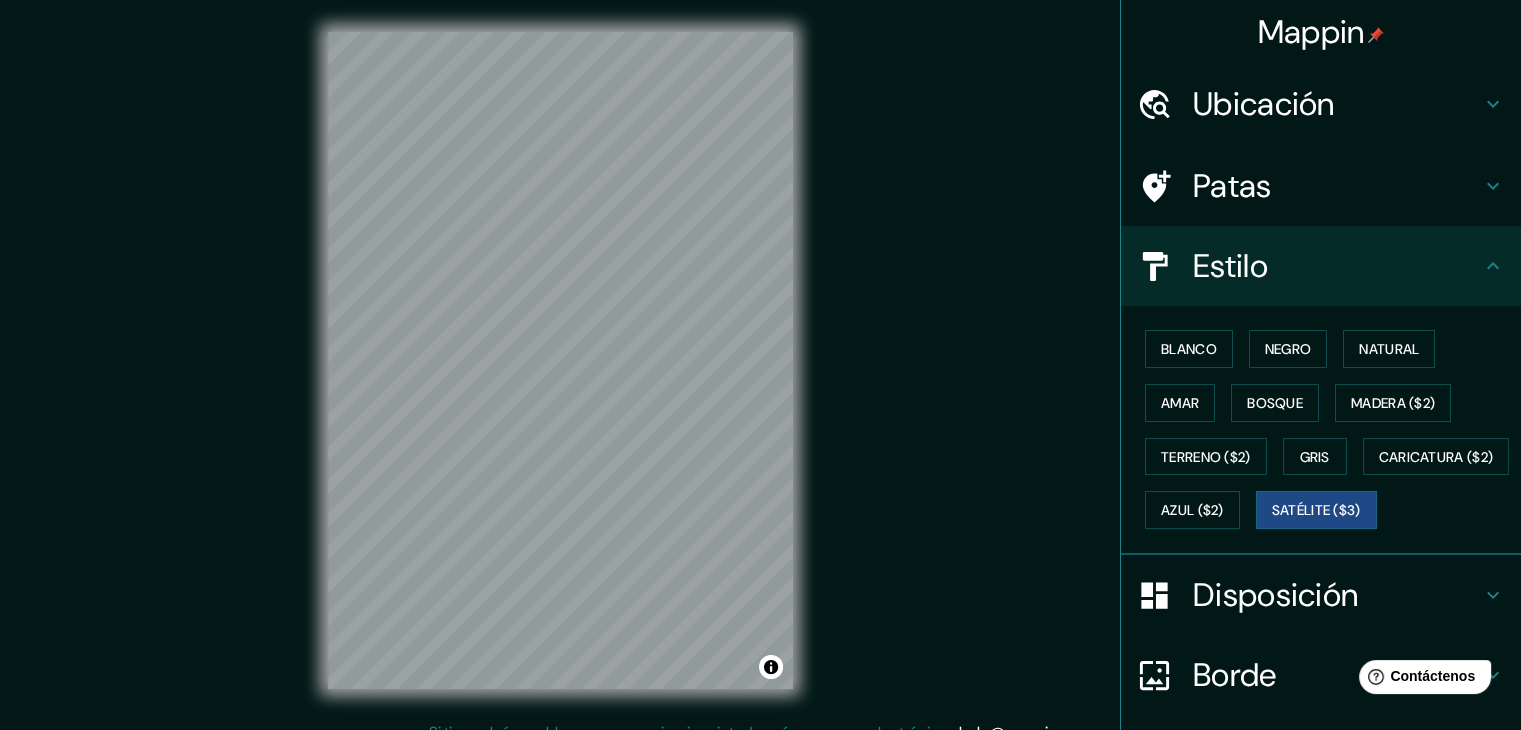 click on "Mappin Ubicación Departamento de Piura, Perú Patas Estilo Blanco Negro Natural Amar Bosque Madera ($2) Terreno ($2) Gris Caricatura ($2) Azul ($2) Satélite ($3) Disposición Borde Elige un borde.  Consejo  : puedes opacar las capas del marco para crear efectos geniales. Ninguno Simple Transparente Elegante Tamaño A4 single Crea tu mapa © Mapbox   © OpenStreetMap   Improve this map   © Maxar Si tiene algún problema, sugerencia o inquietud, envíe un correo electrónico a  help@mappin.pro  .   . ." at bounding box center [760, 376] 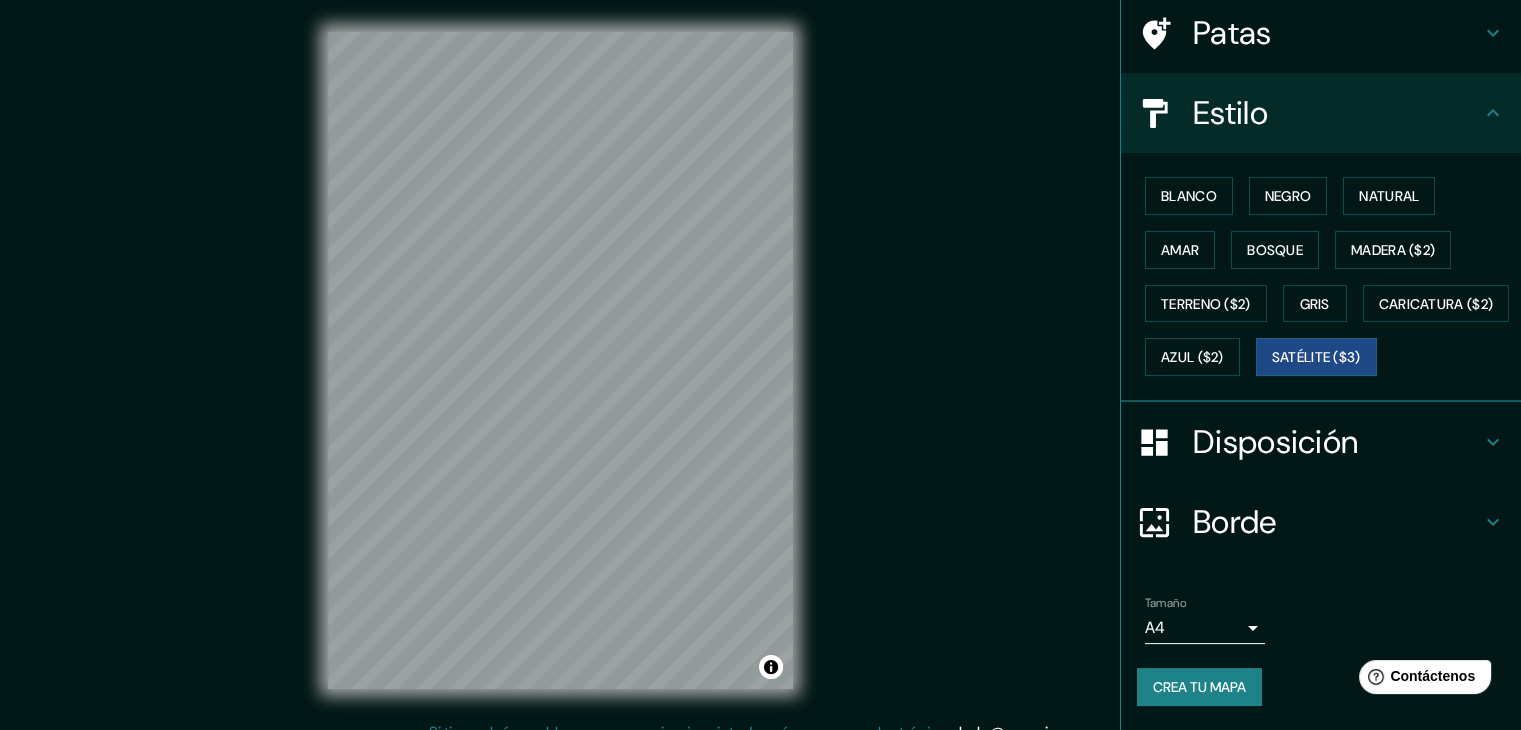 scroll, scrollTop: 100, scrollLeft: 0, axis: vertical 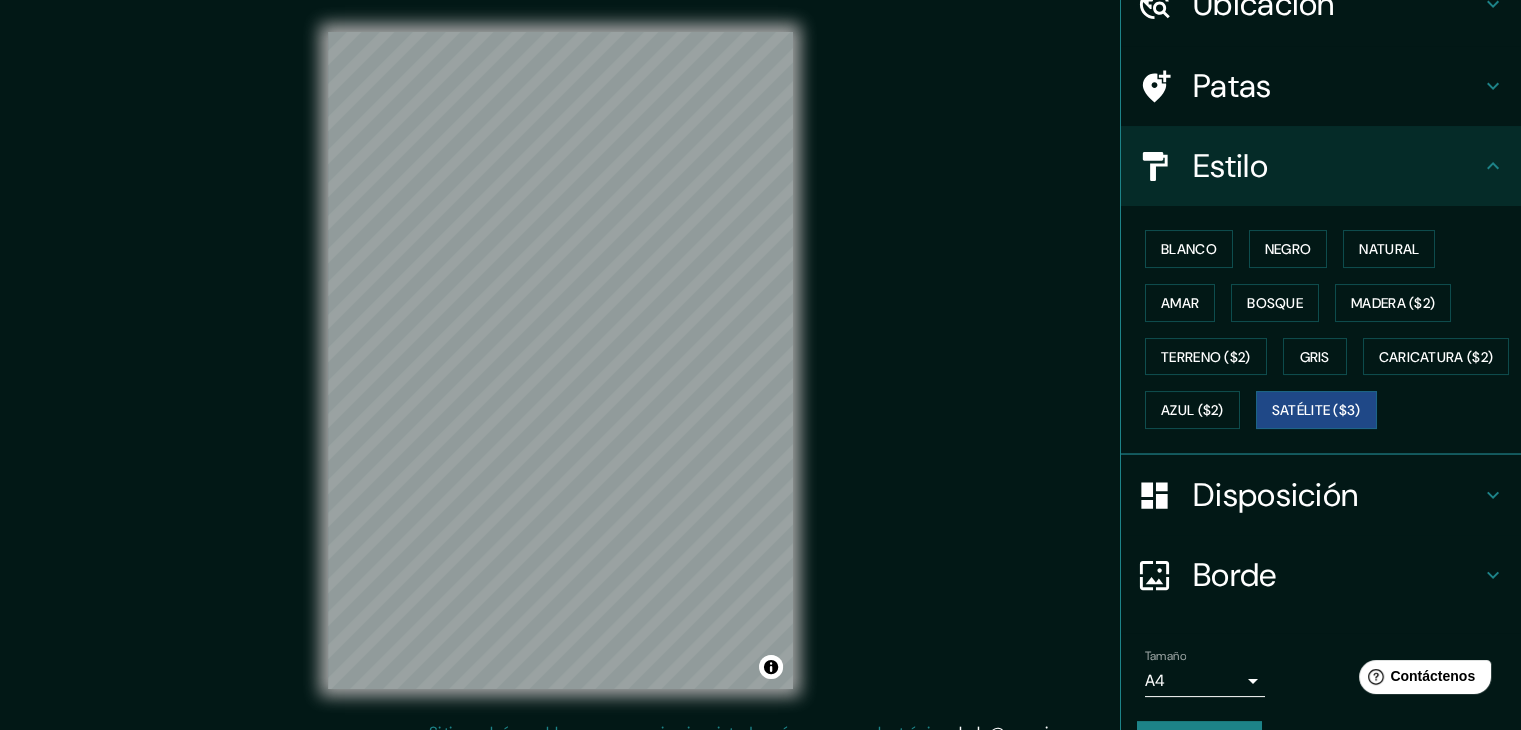 click on "Disposición" at bounding box center [1337, 4] 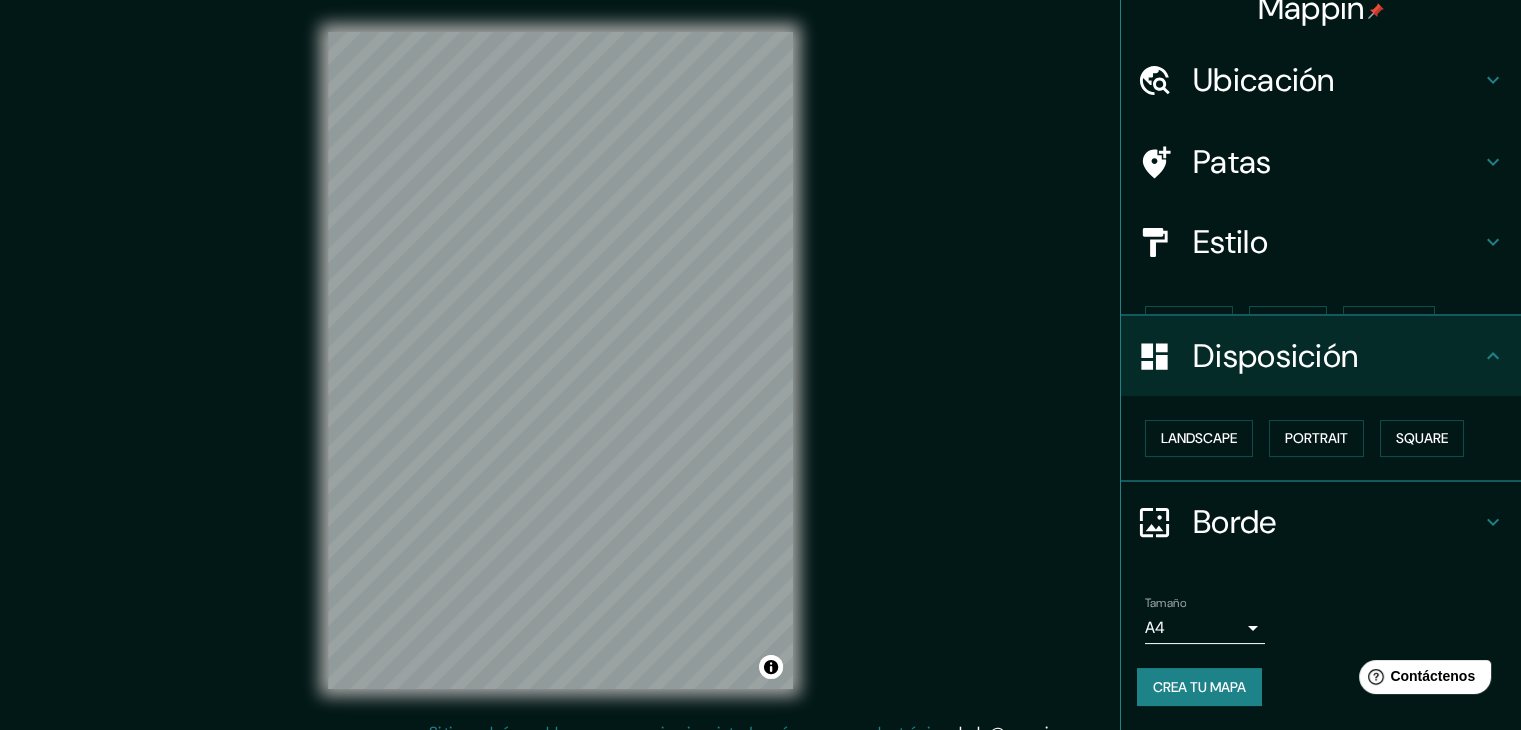 scroll, scrollTop: 0, scrollLeft: 0, axis: both 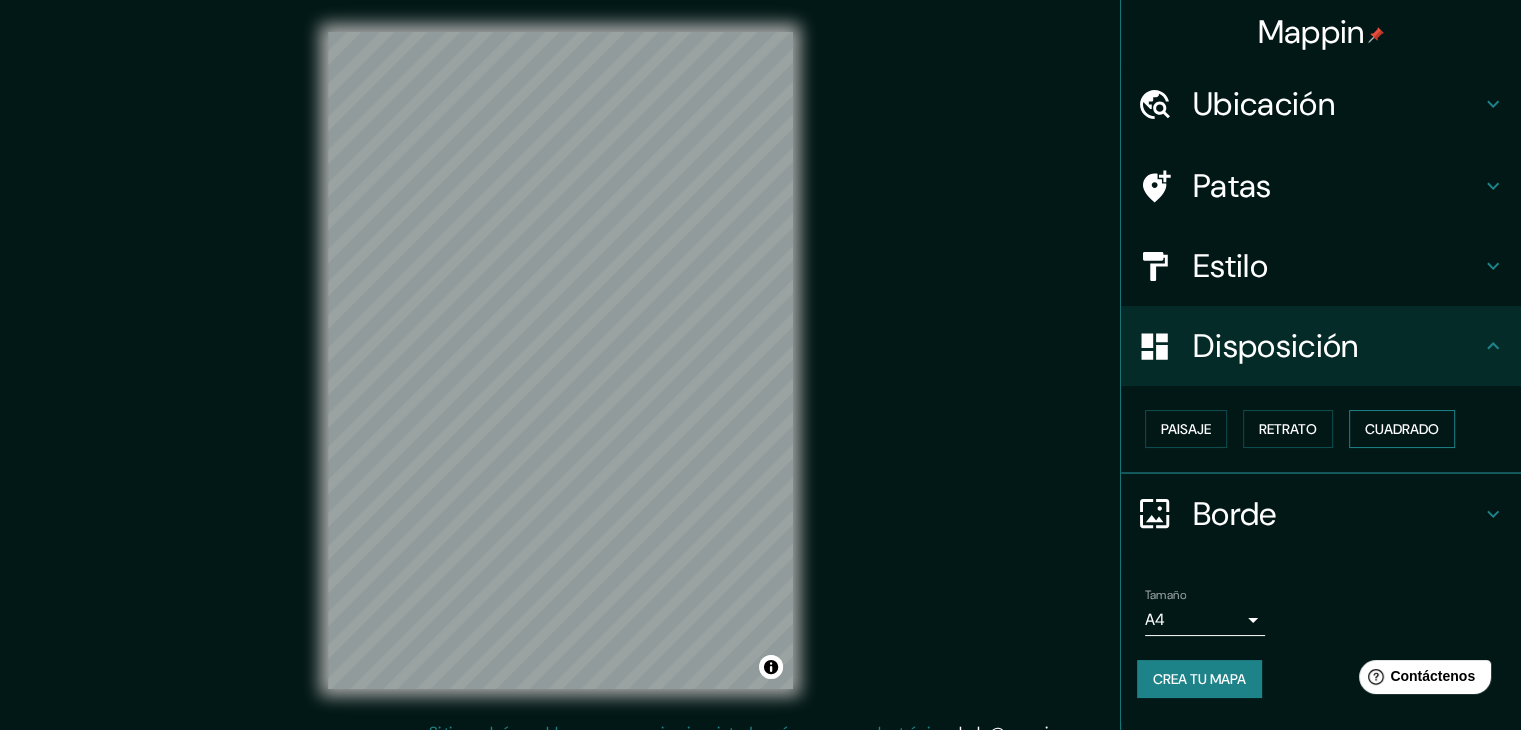 click on "Cuadrado" at bounding box center [1186, 429] 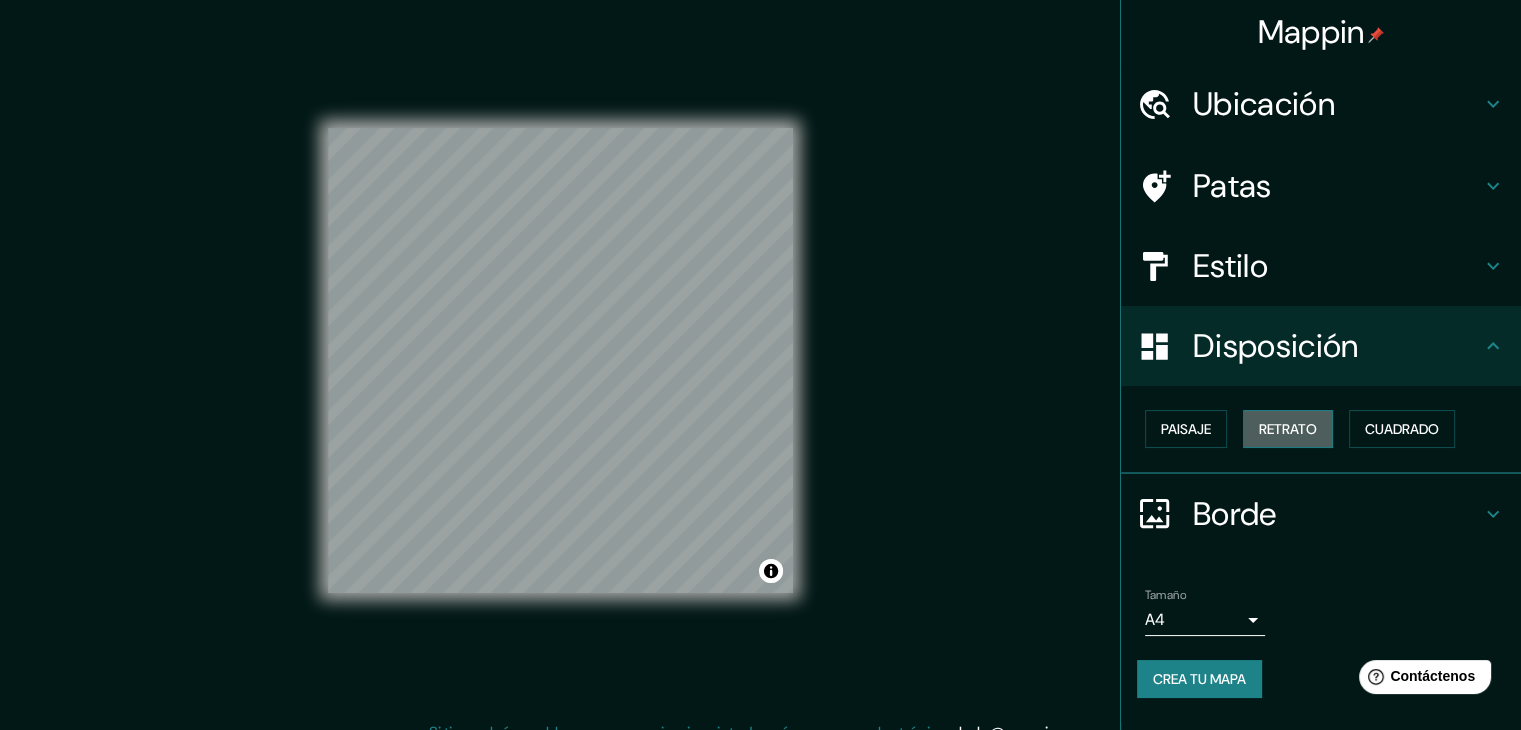 click on "Retrato" at bounding box center (1186, 429) 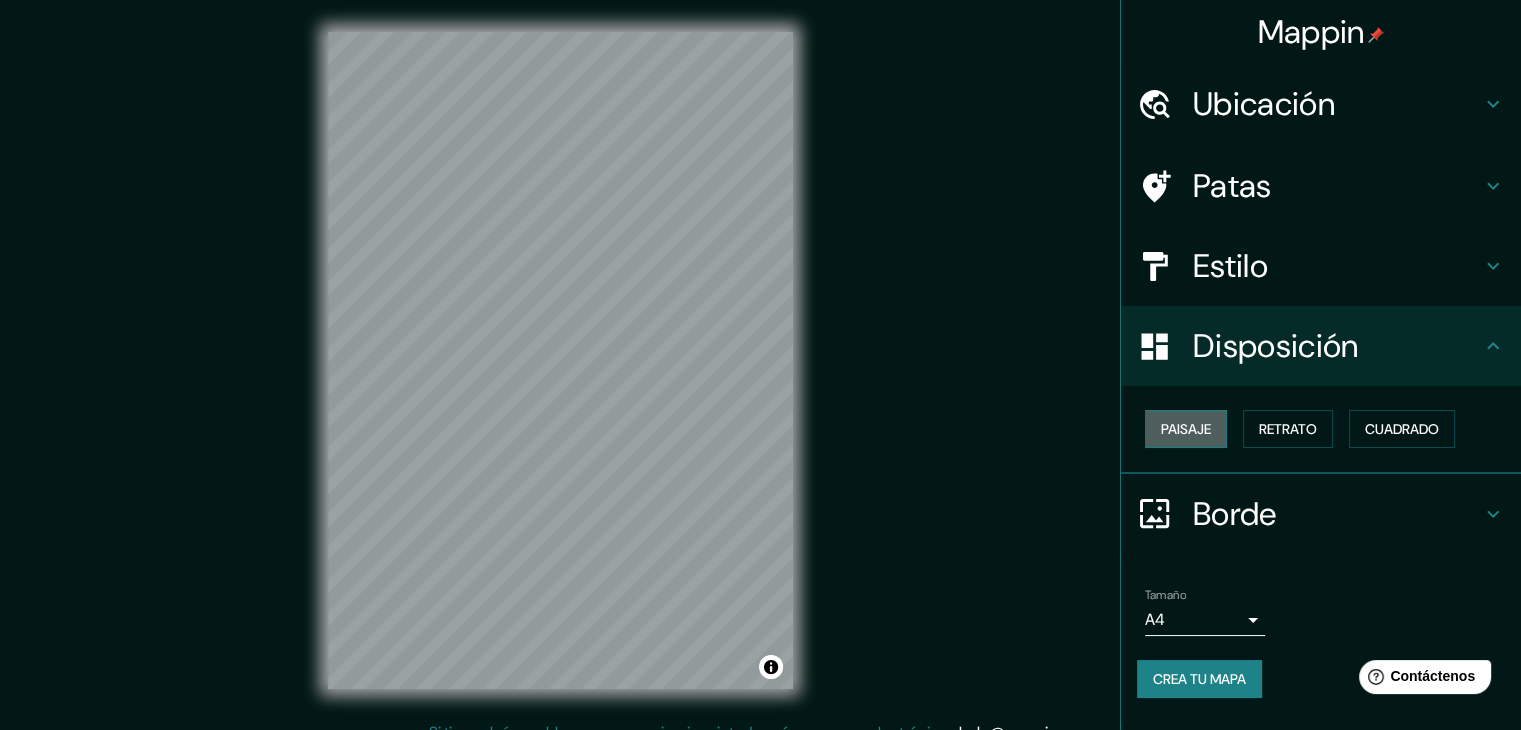 click on "Paisaje" at bounding box center (1186, 429) 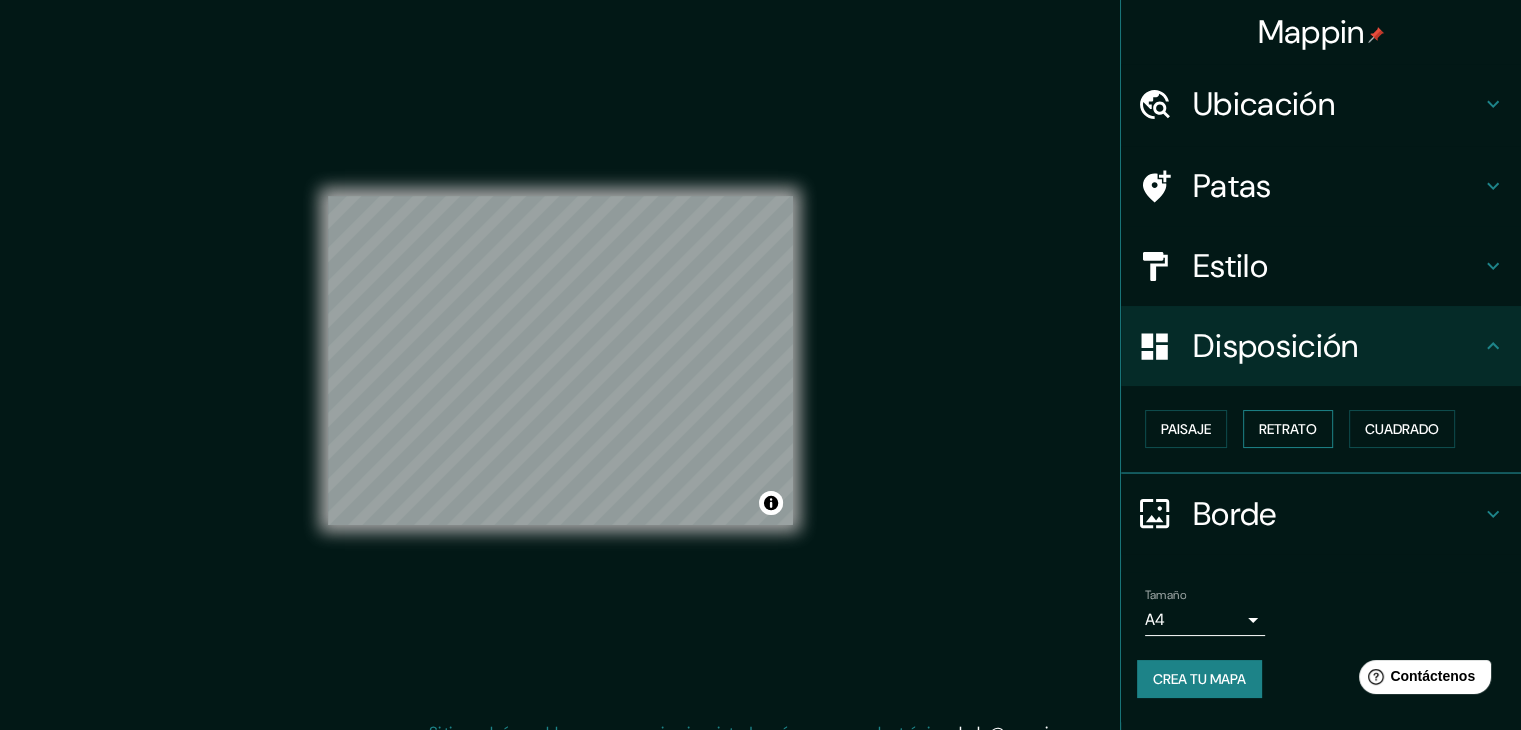 click on "Retrato" at bounding box center [1288, 429] 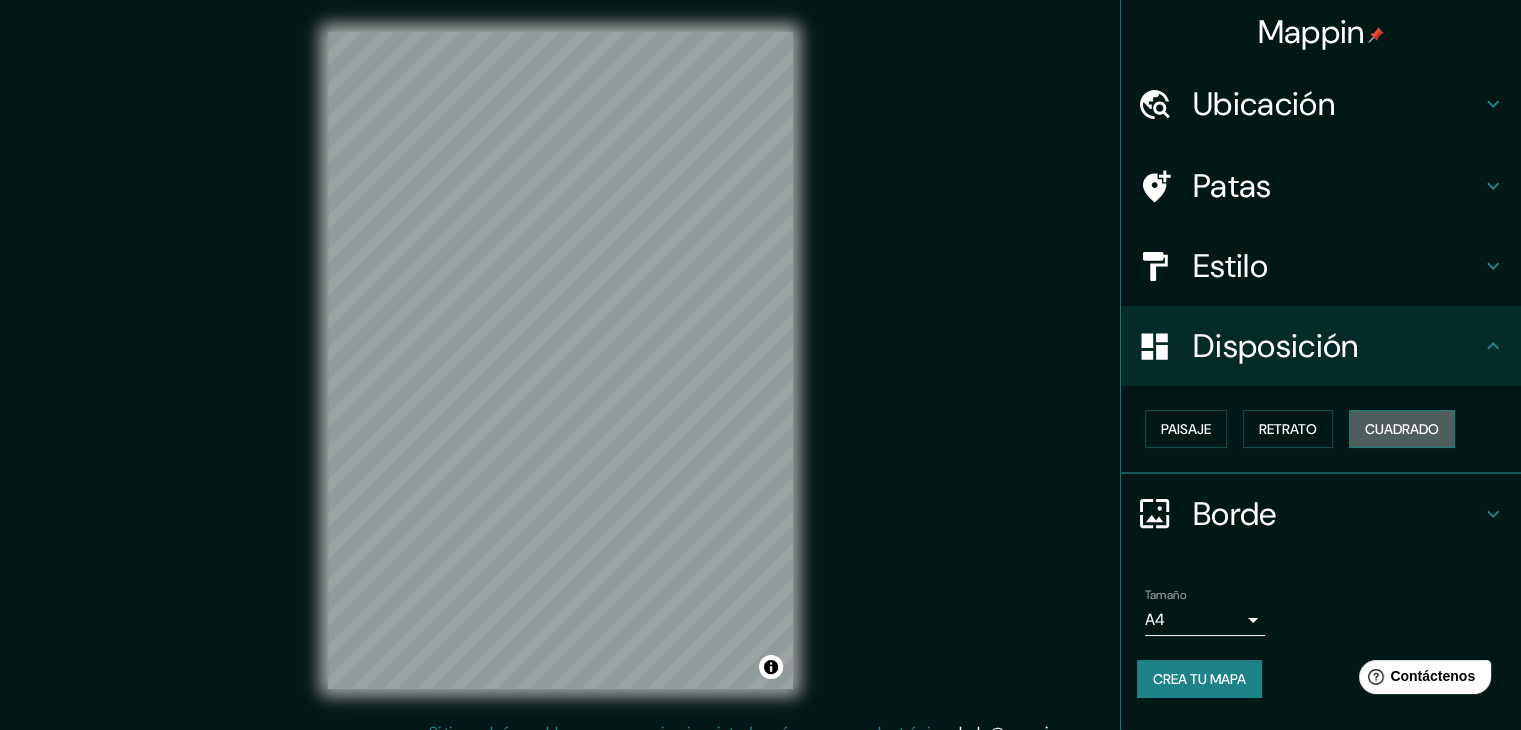 click on "Cuadrado" at bounding box center [1186, 429] 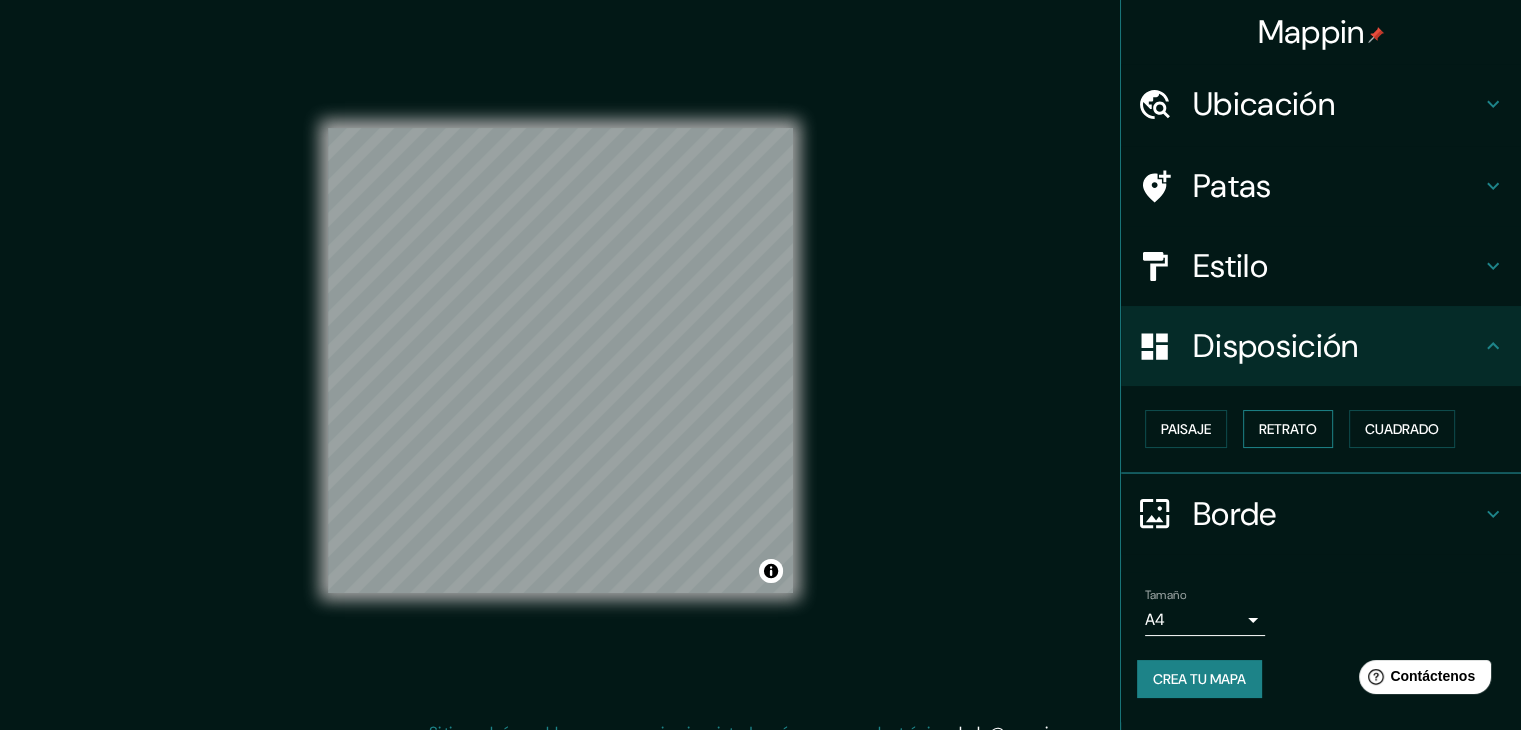 click on "Retrato" at bounding box center [1288, 429] 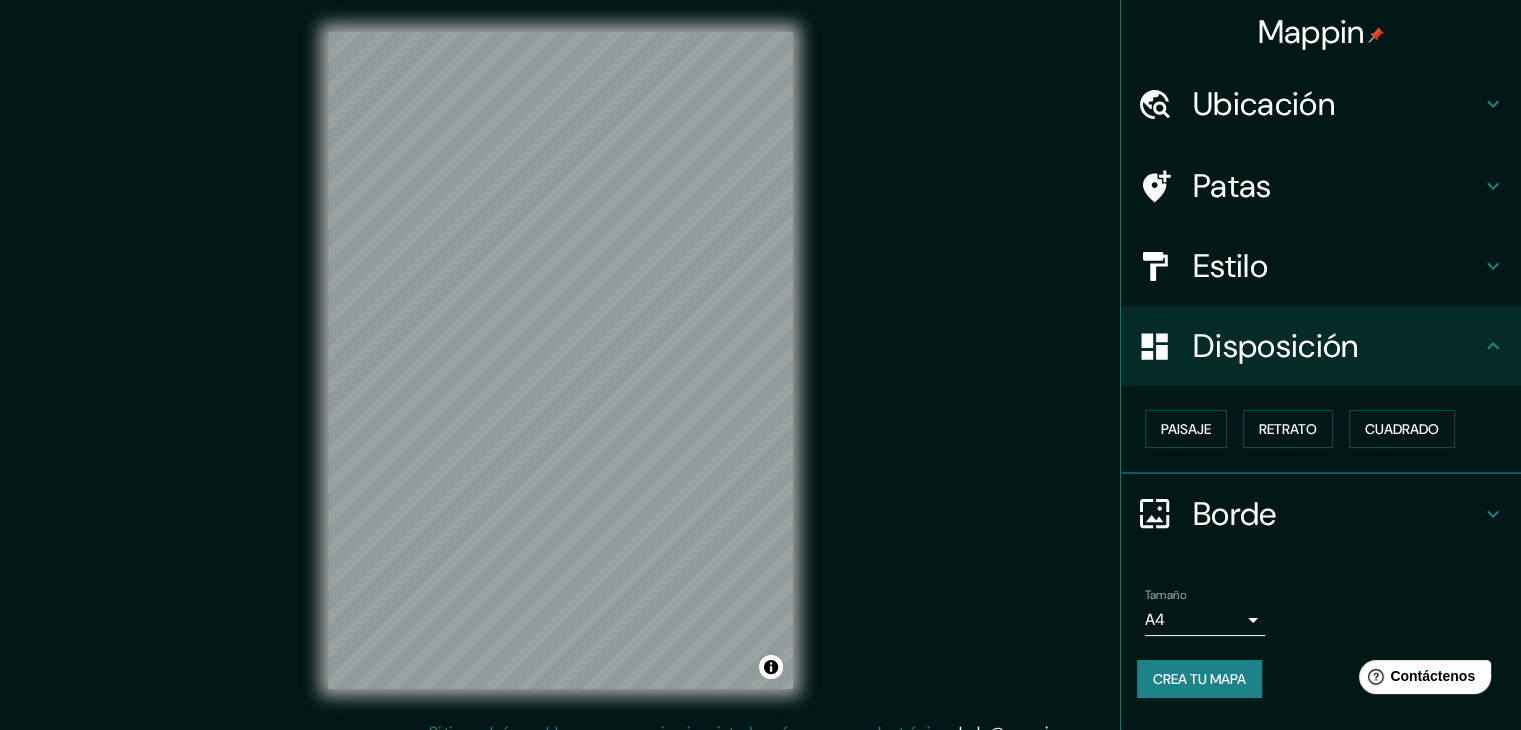 click on "Disposición" at bounding box center [1321, 346] 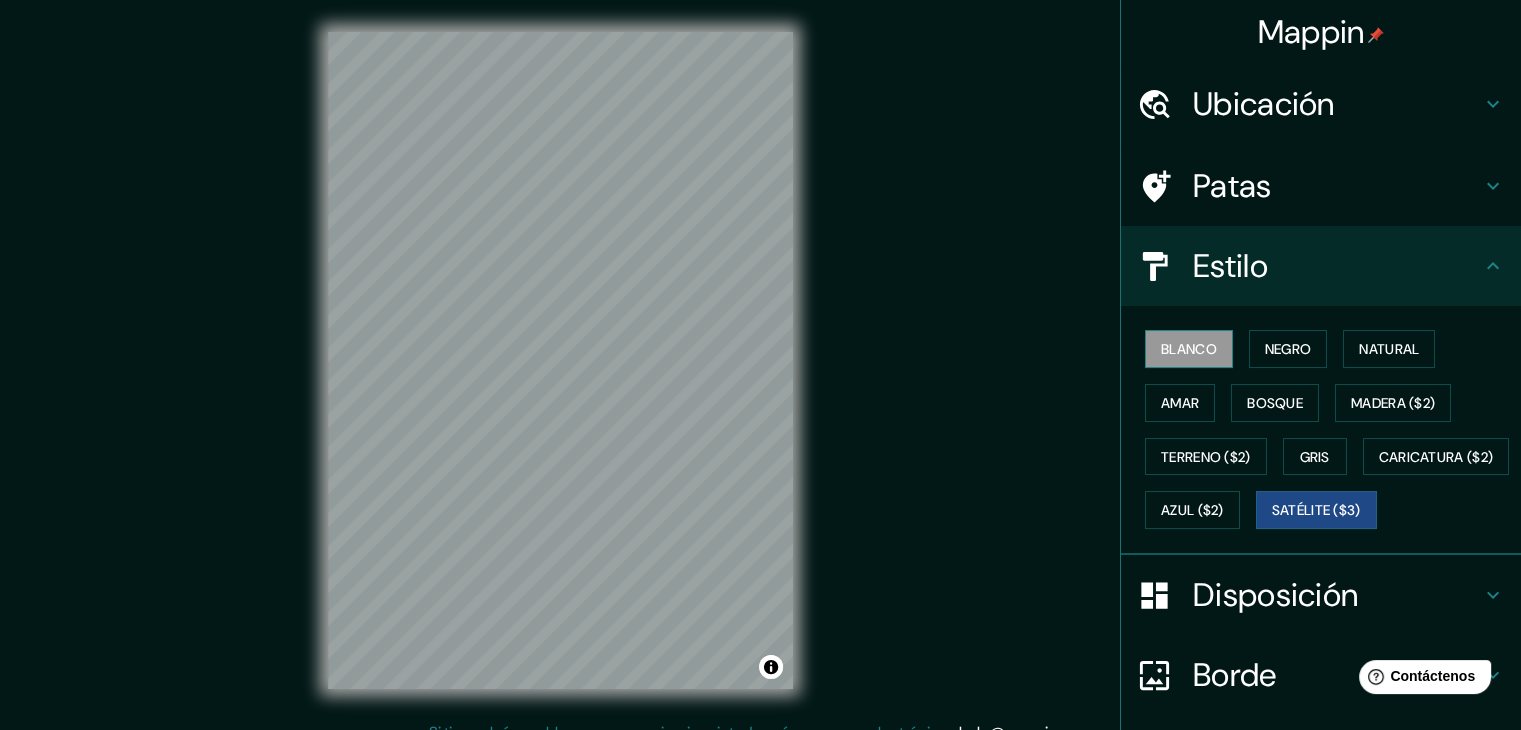 click on "Blanco" at bounding box center (1189, 349) 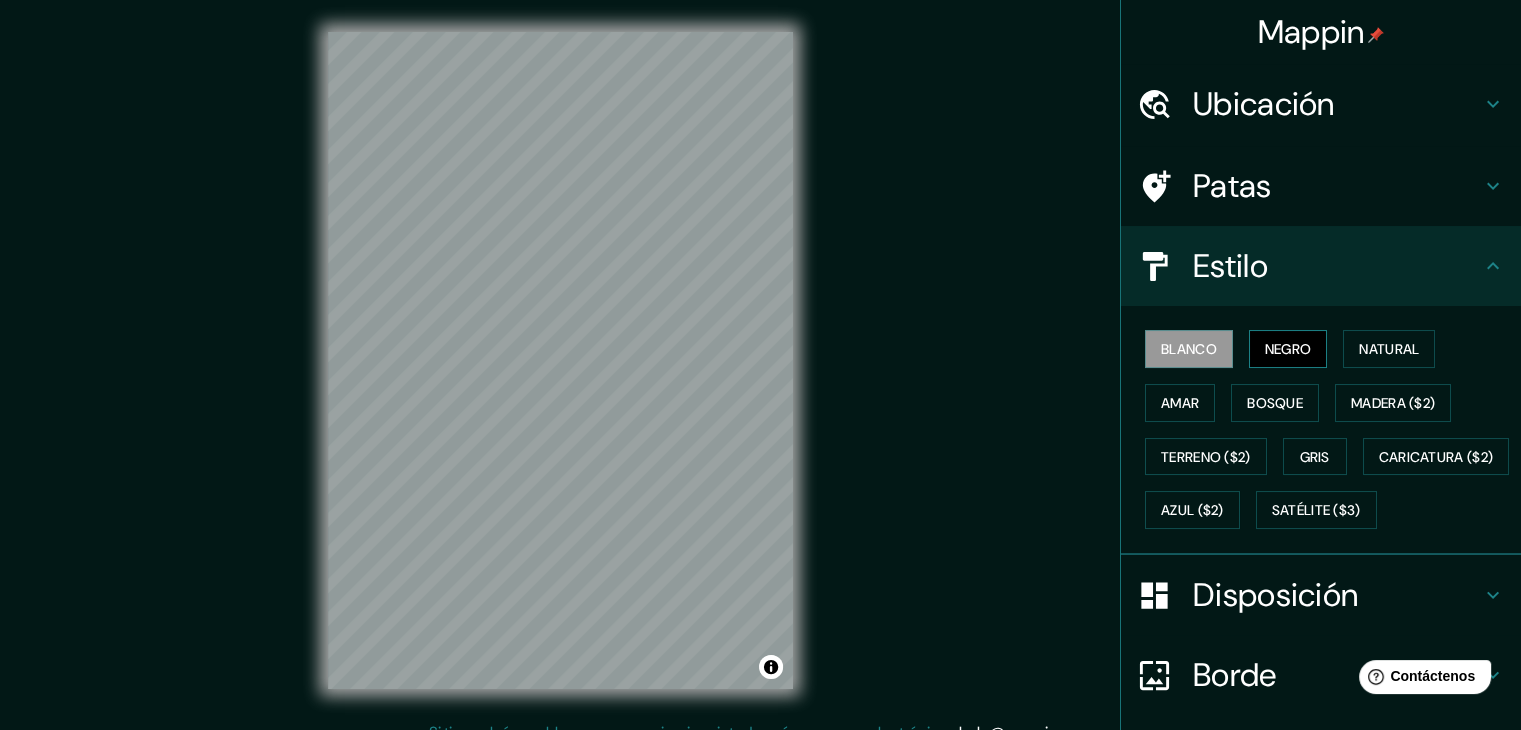 click on "Negro" at bounding box center [1288, 349] 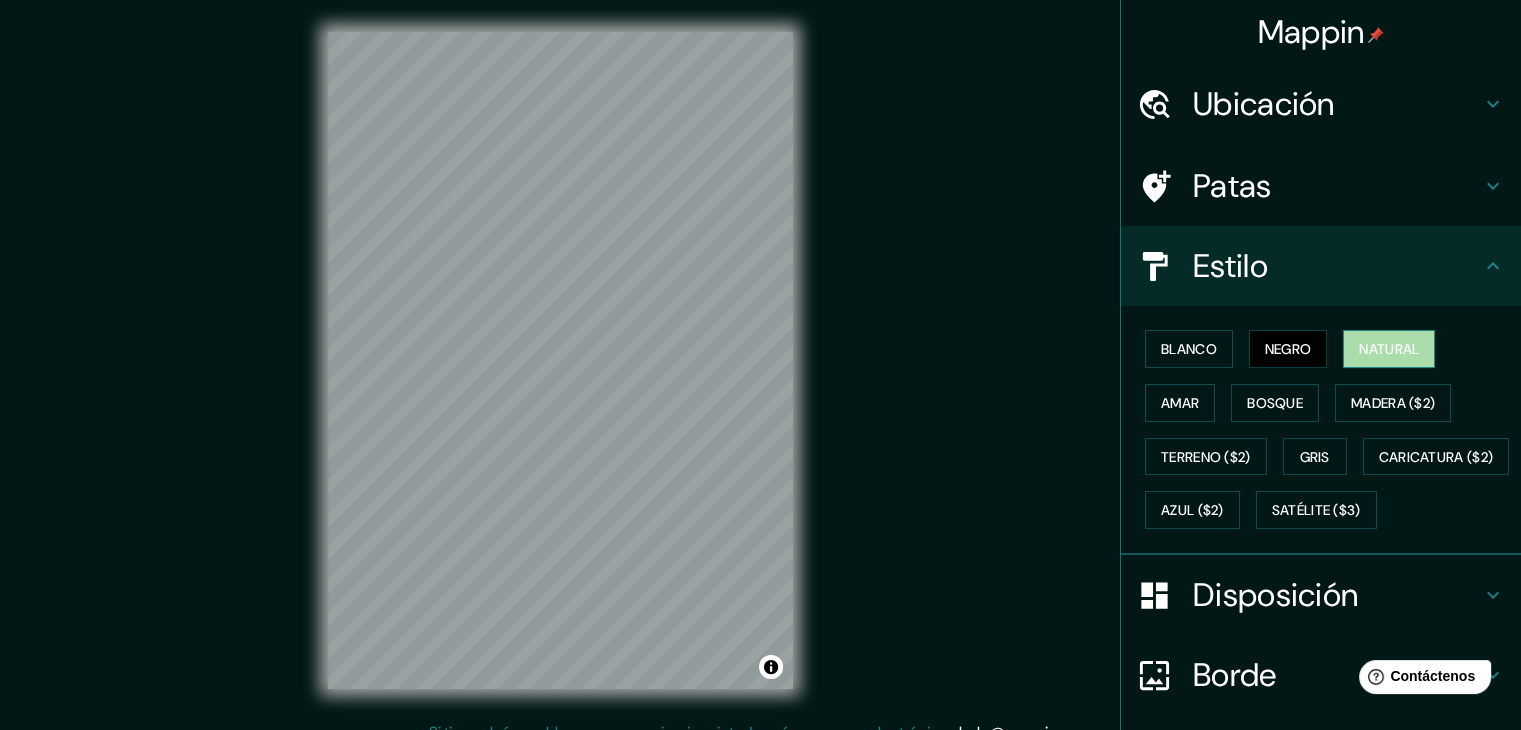 click on "Natural" at bounding box center [1389, 349] 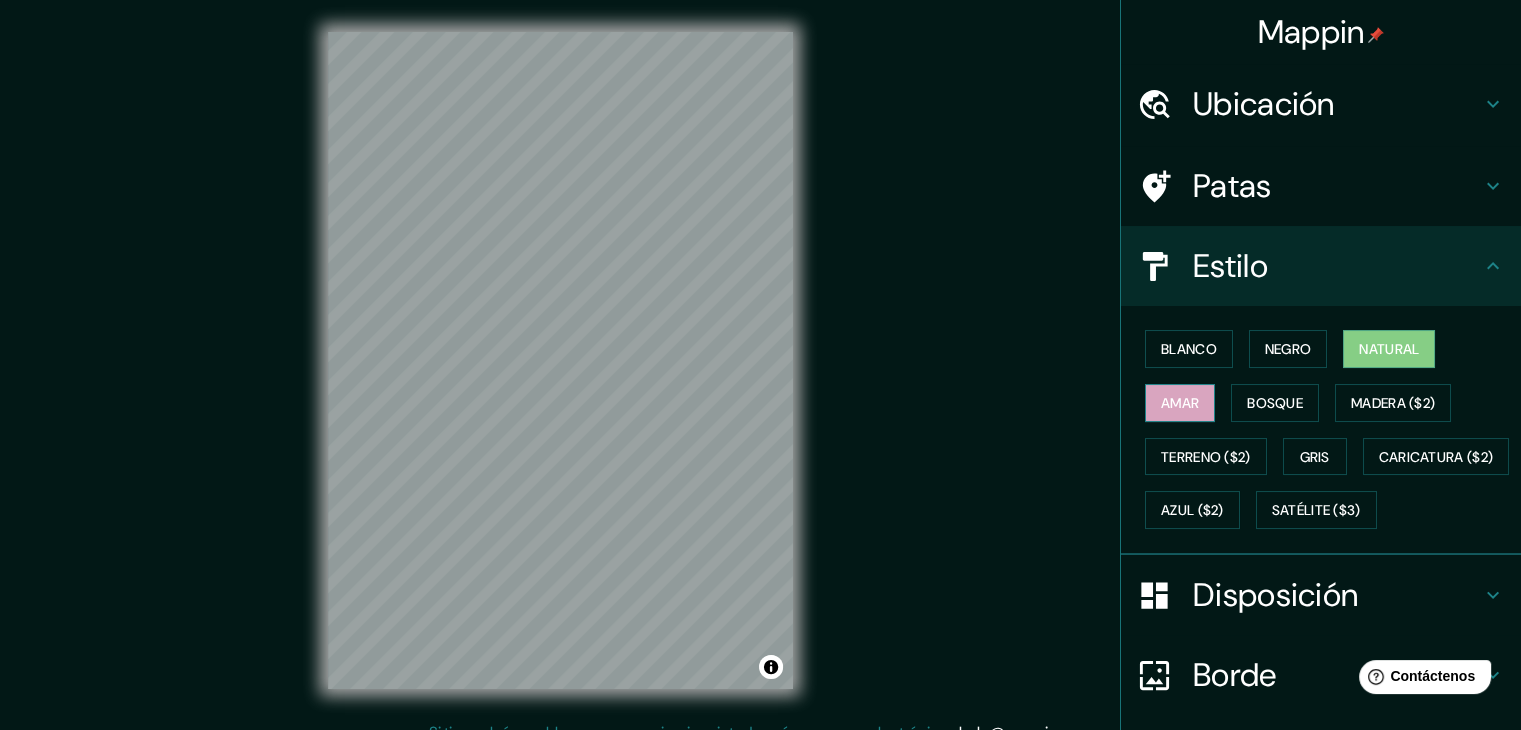 click on "Amar" at bounding box center [1180, 403] 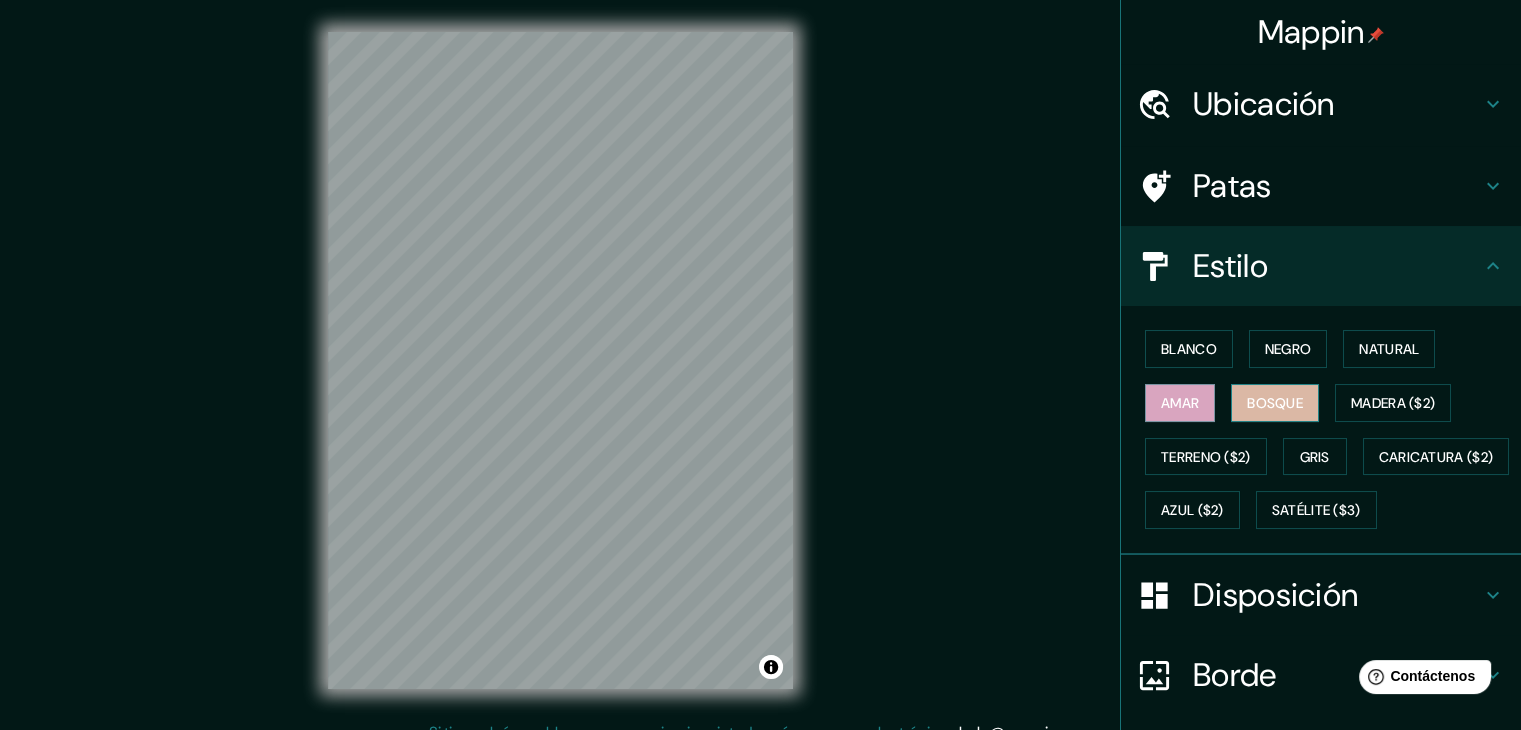 click on "Bosque" at bounding box center [1275, 403] 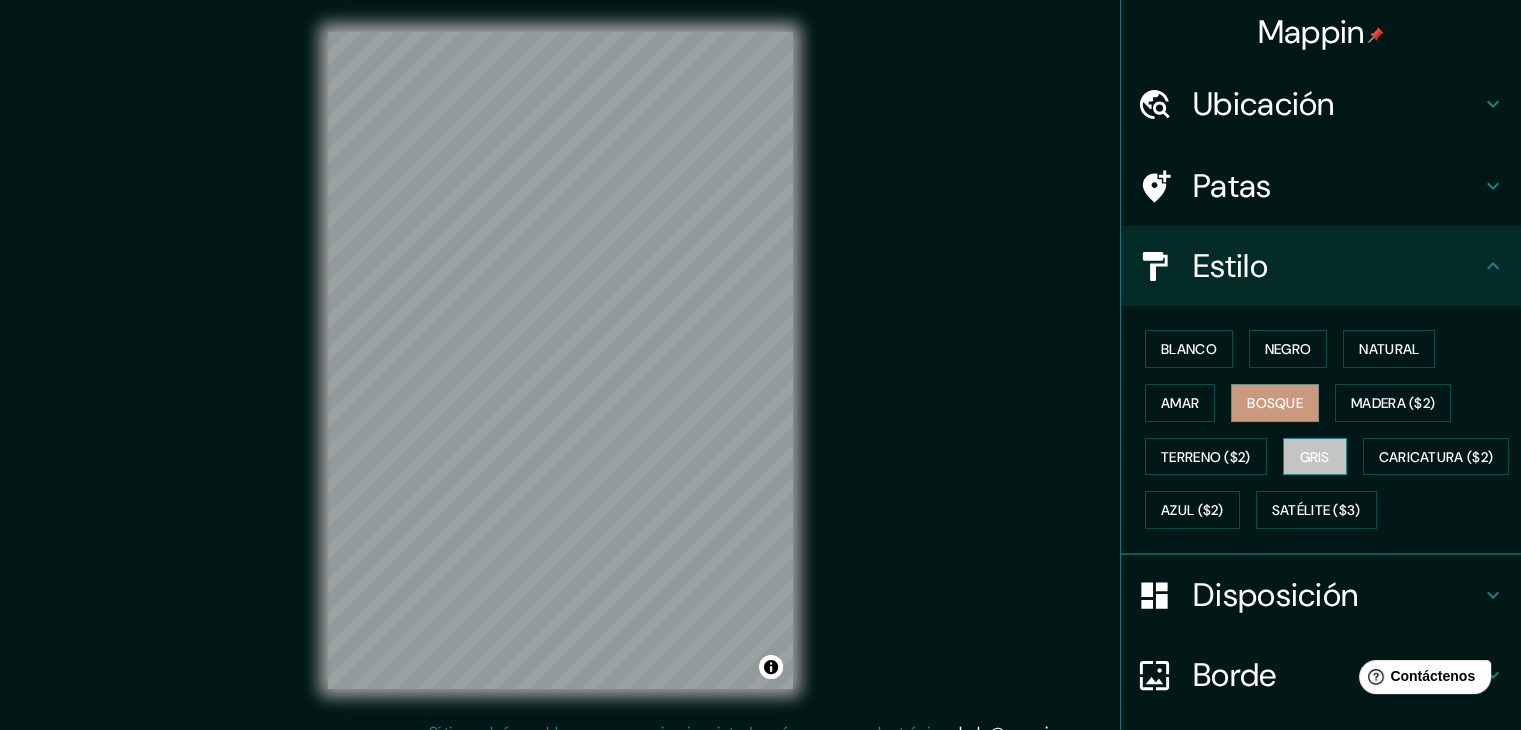 click on "Gris" at bounding box center (1315, 457) 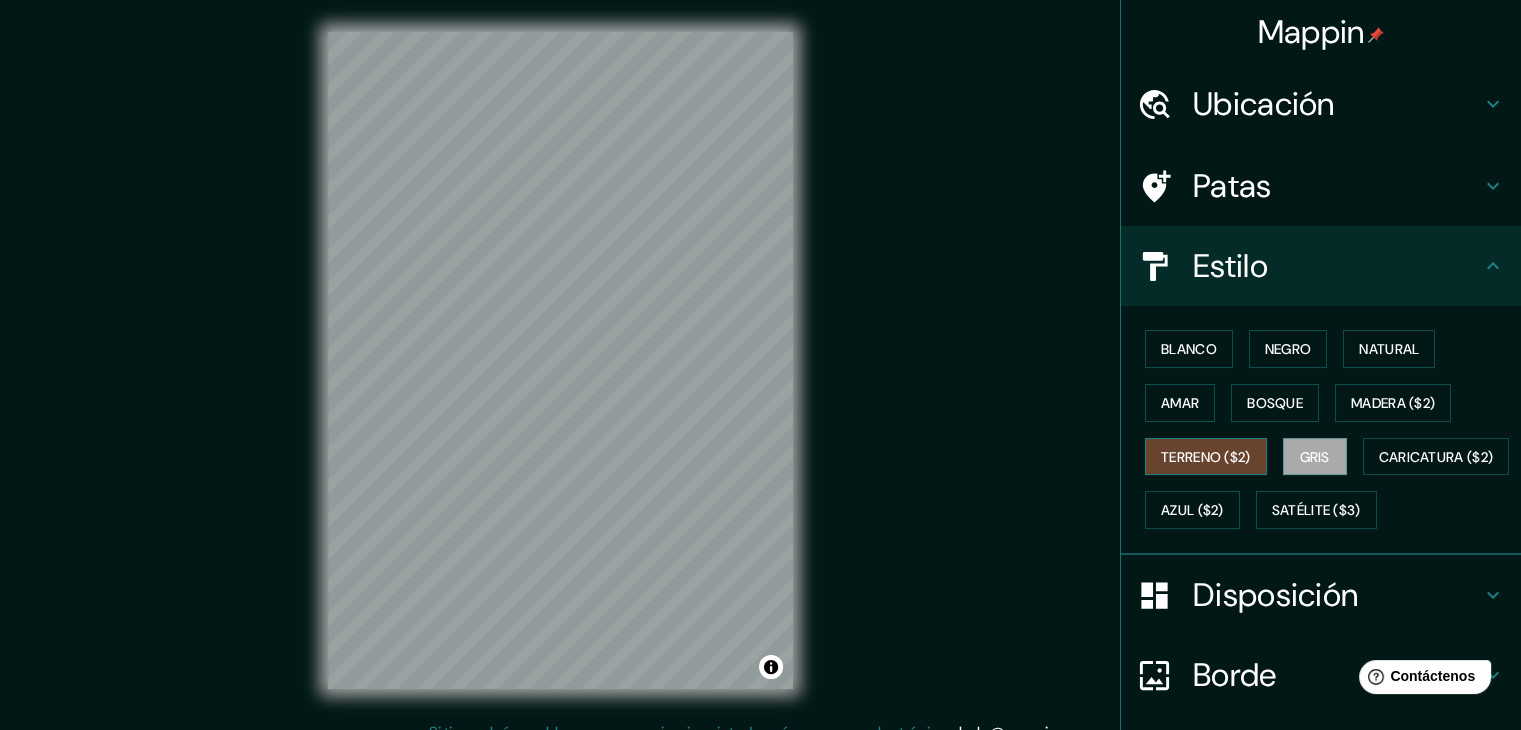 click on "Terreno ($2)" at bounding box center (1206, 457) 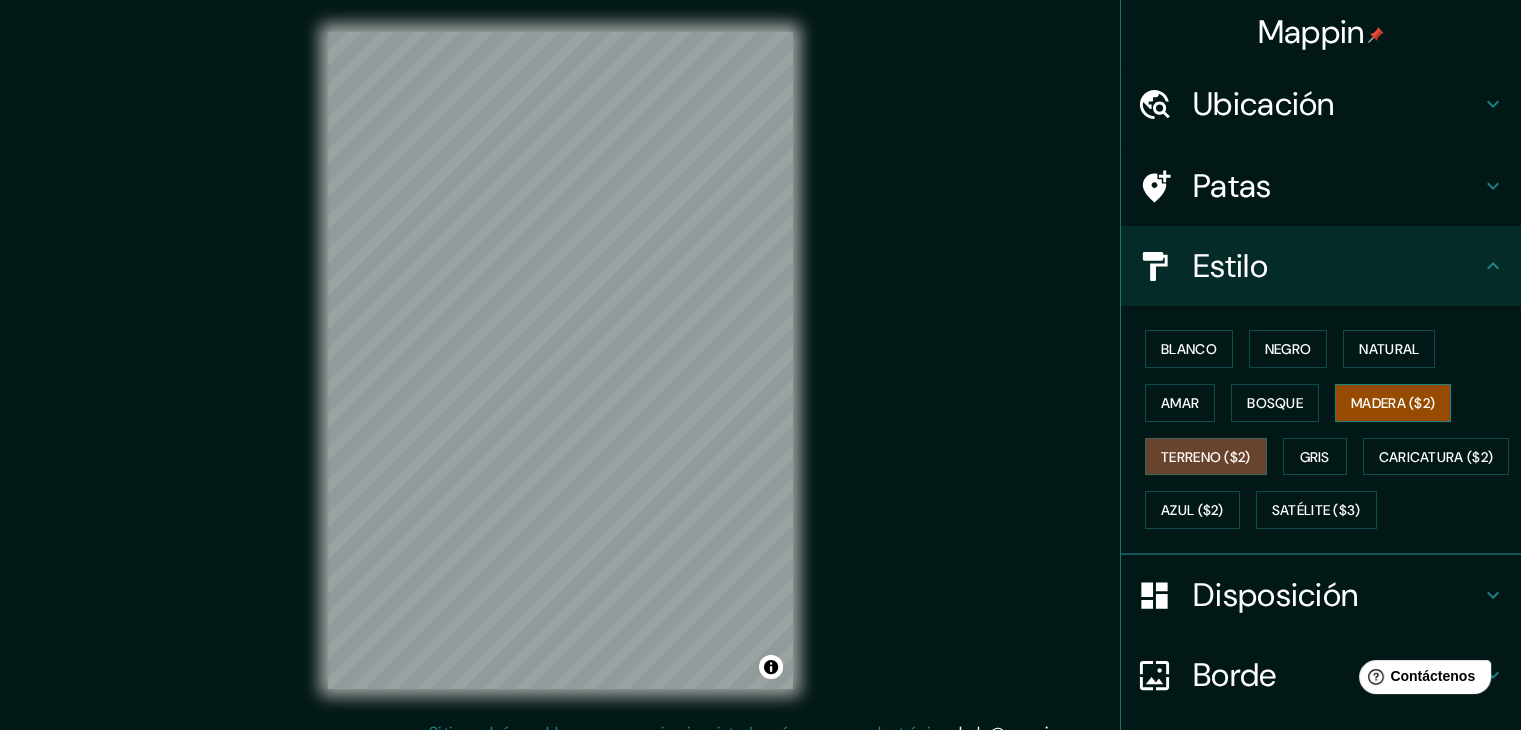 click on "Madera ($2)" at bounding box center (1393, 403) 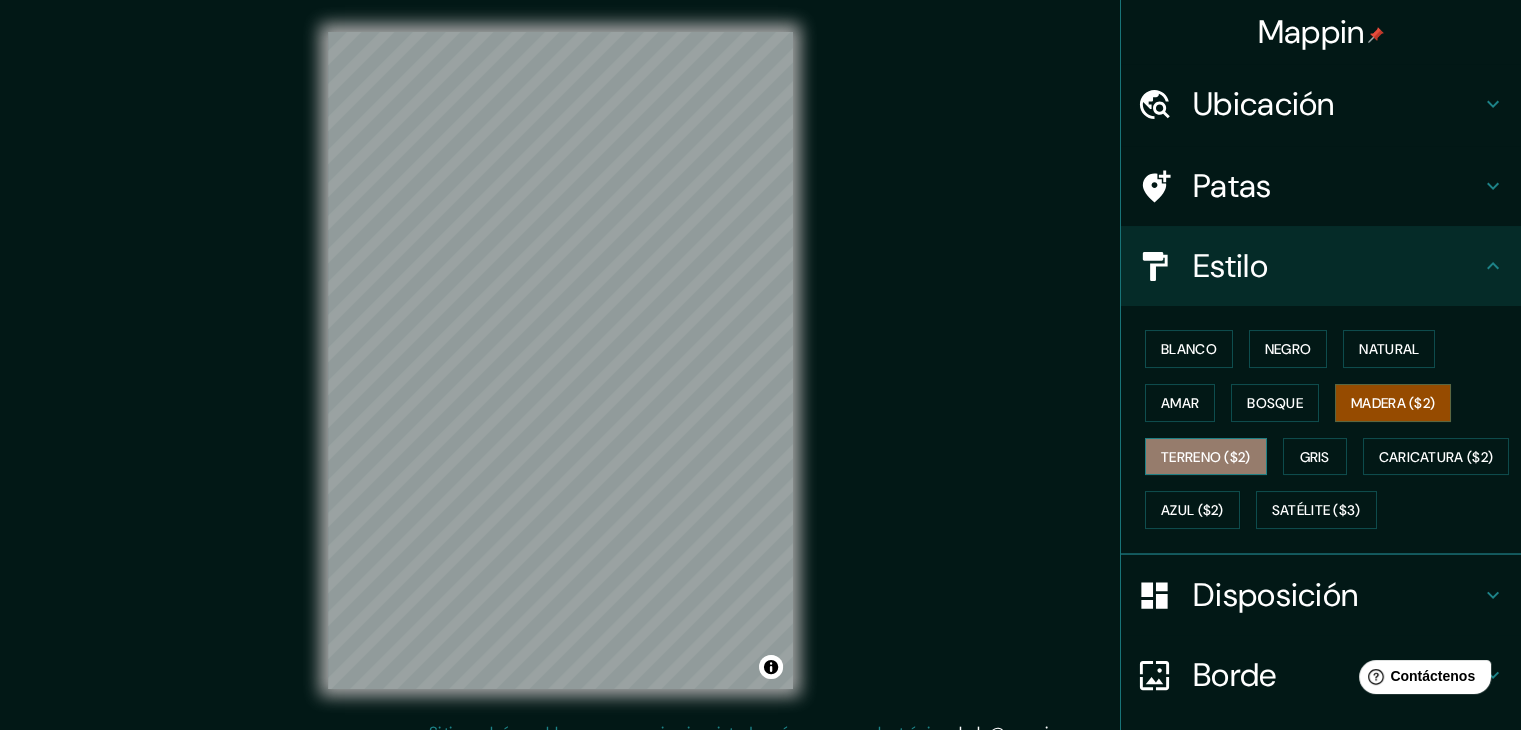 click on "Terreno ($2)" at bounding box center [1206, 457] 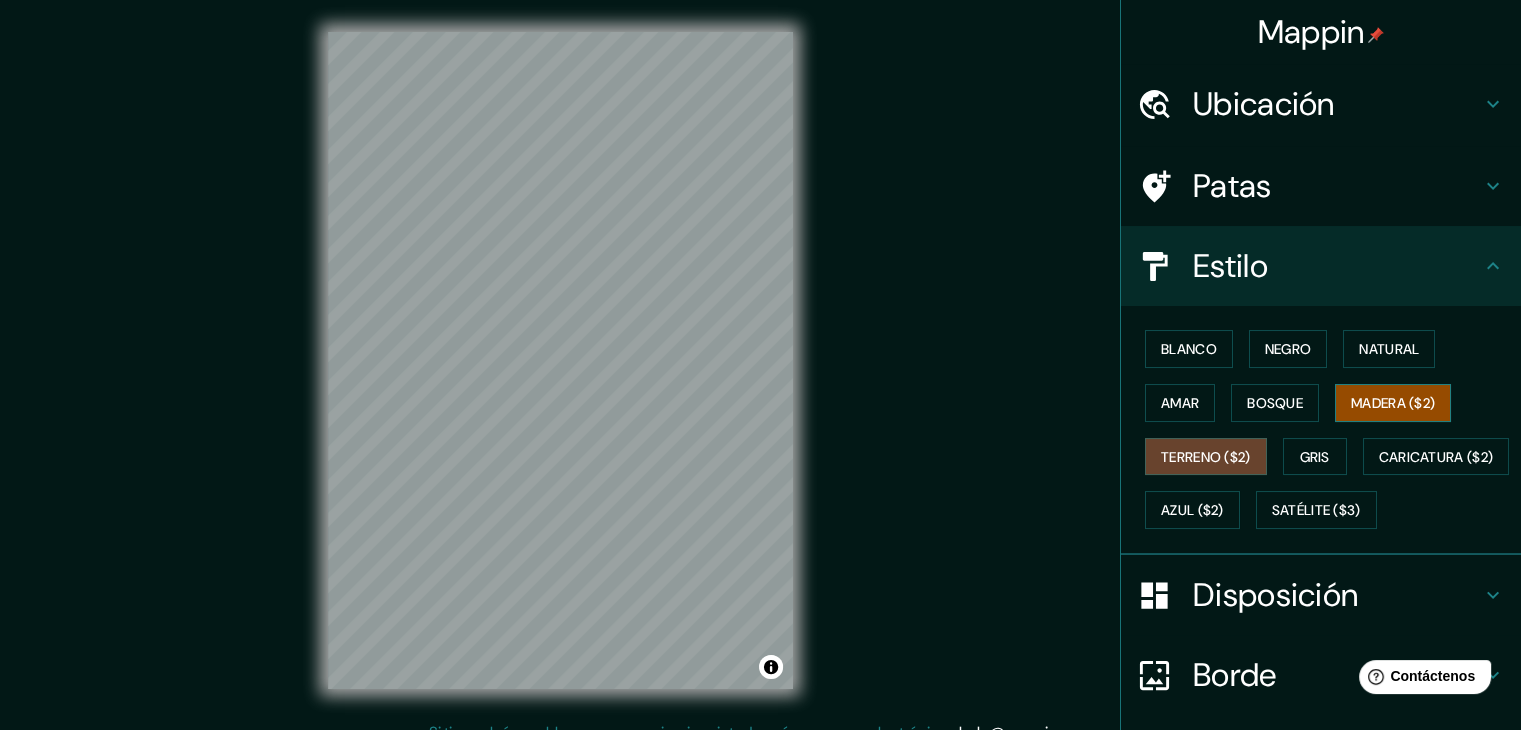 click on "Madera ($2)" at bounding box center (1393, 403) 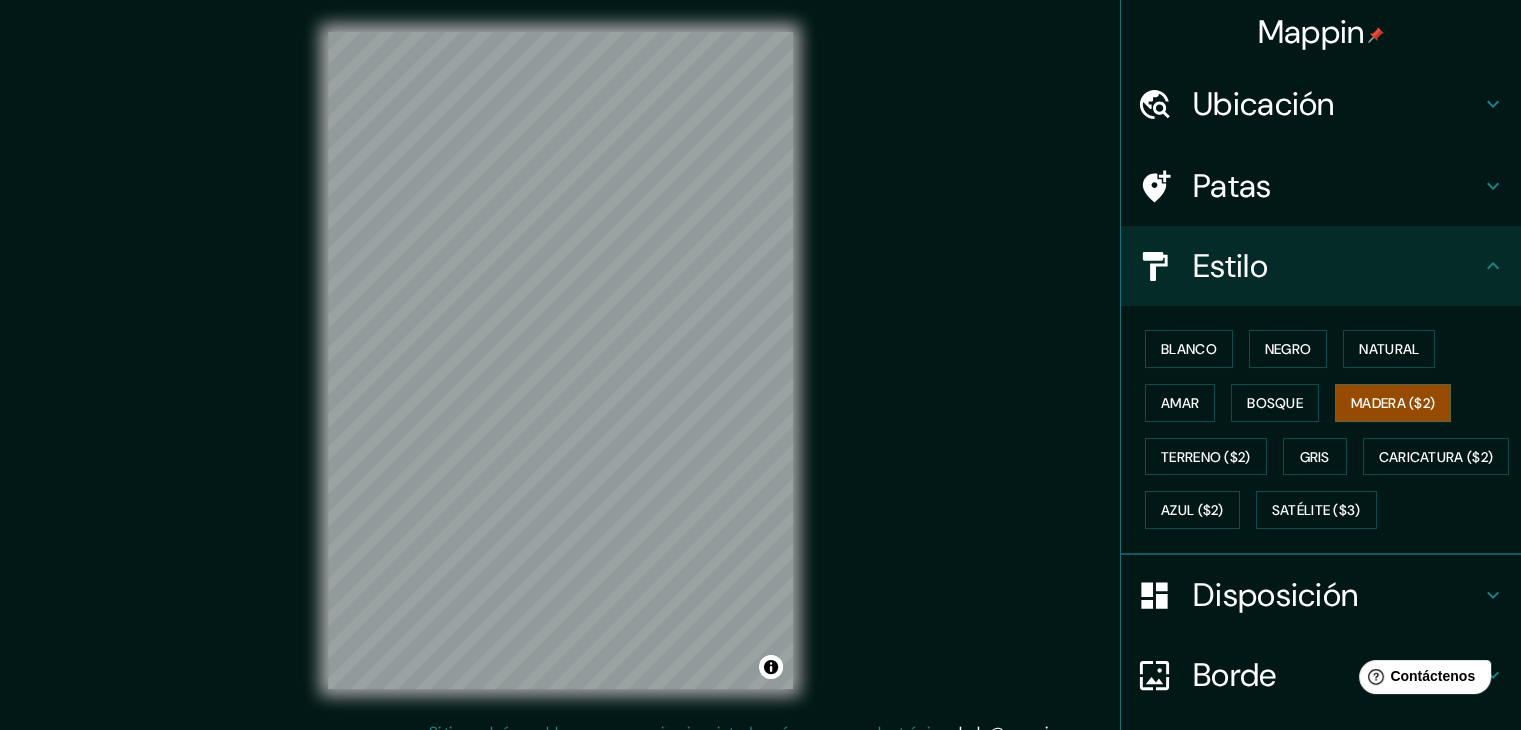 click on "Patas" at bounding box center (1264, 104) 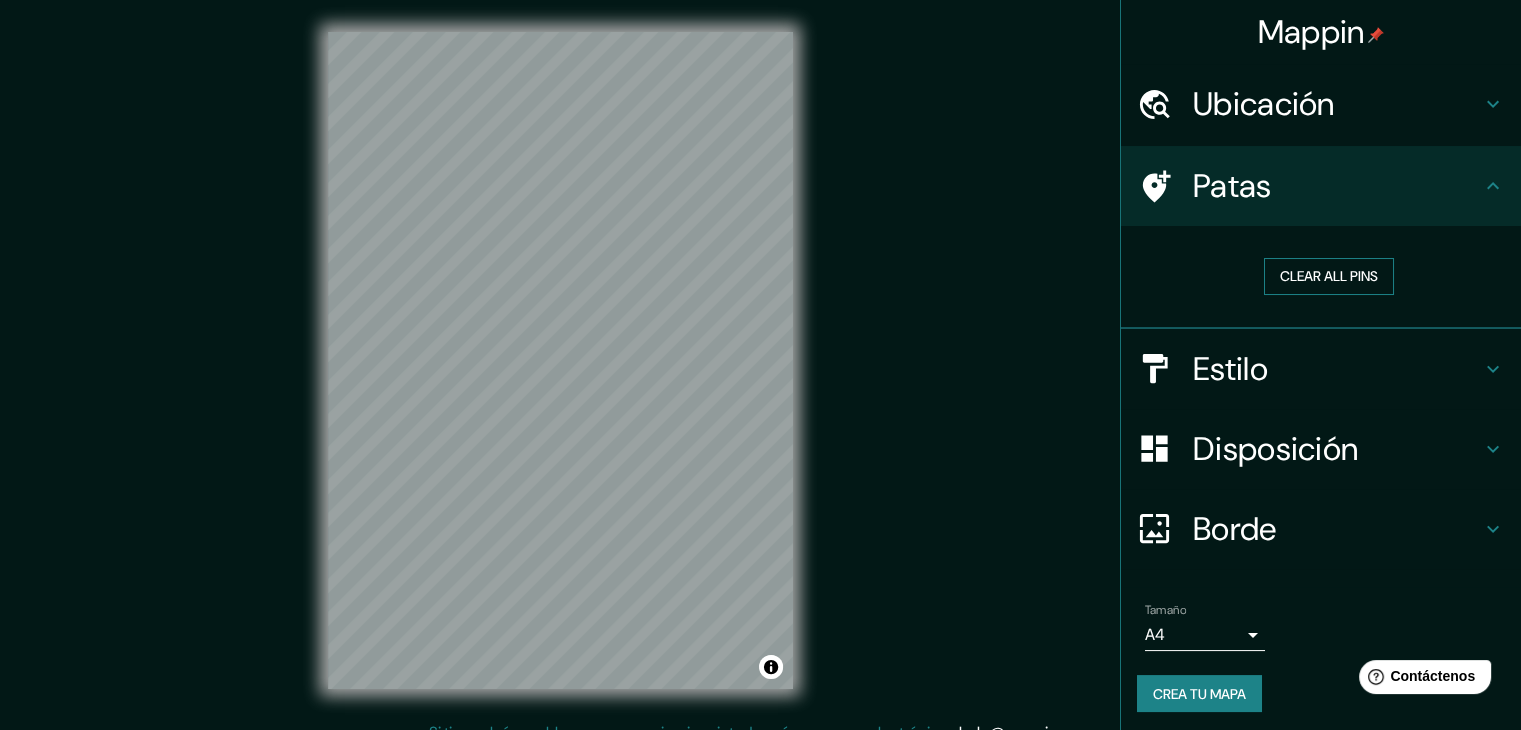 click on "Clear all pins" at bounding box center (1329, 276) 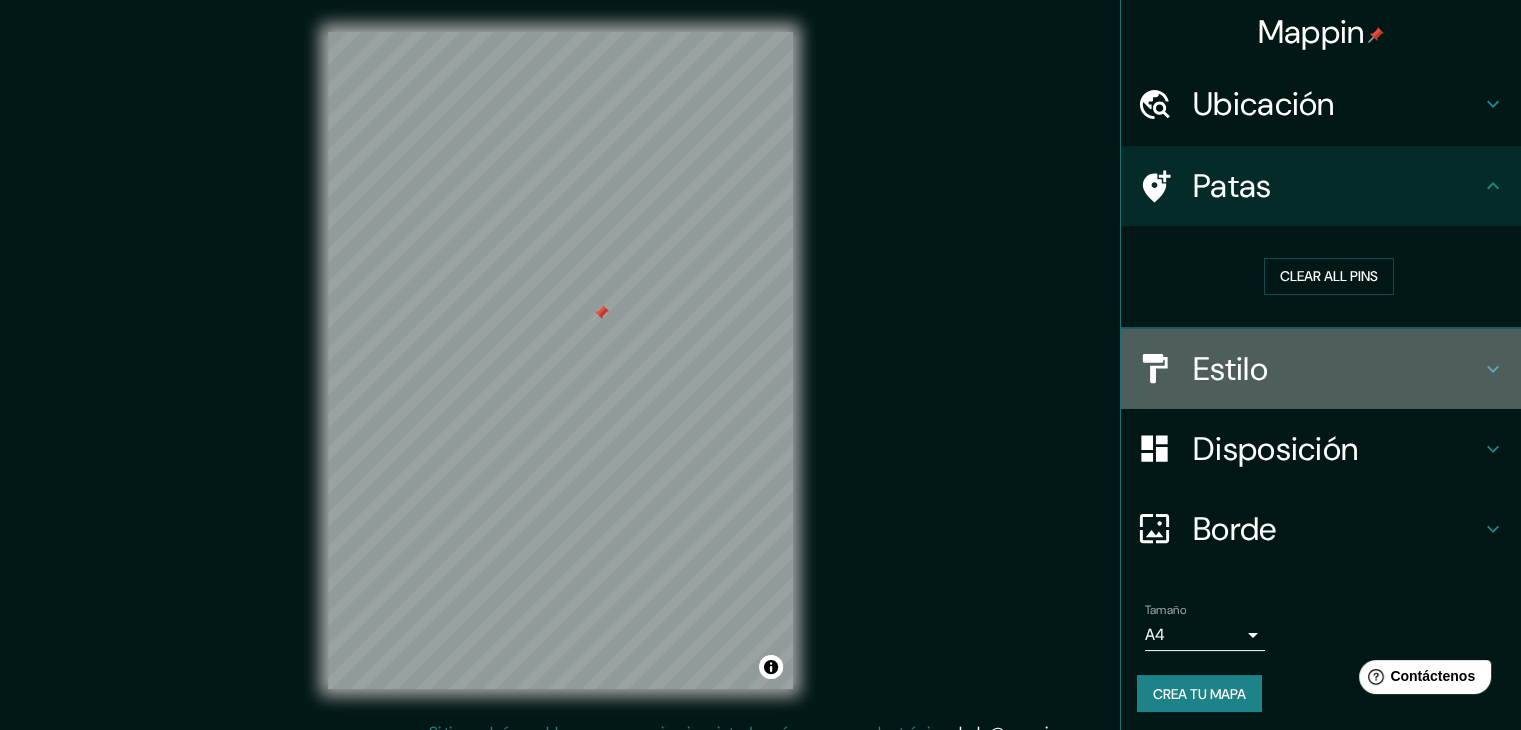 click on "Estilo" at bounding box center (1337, 104) 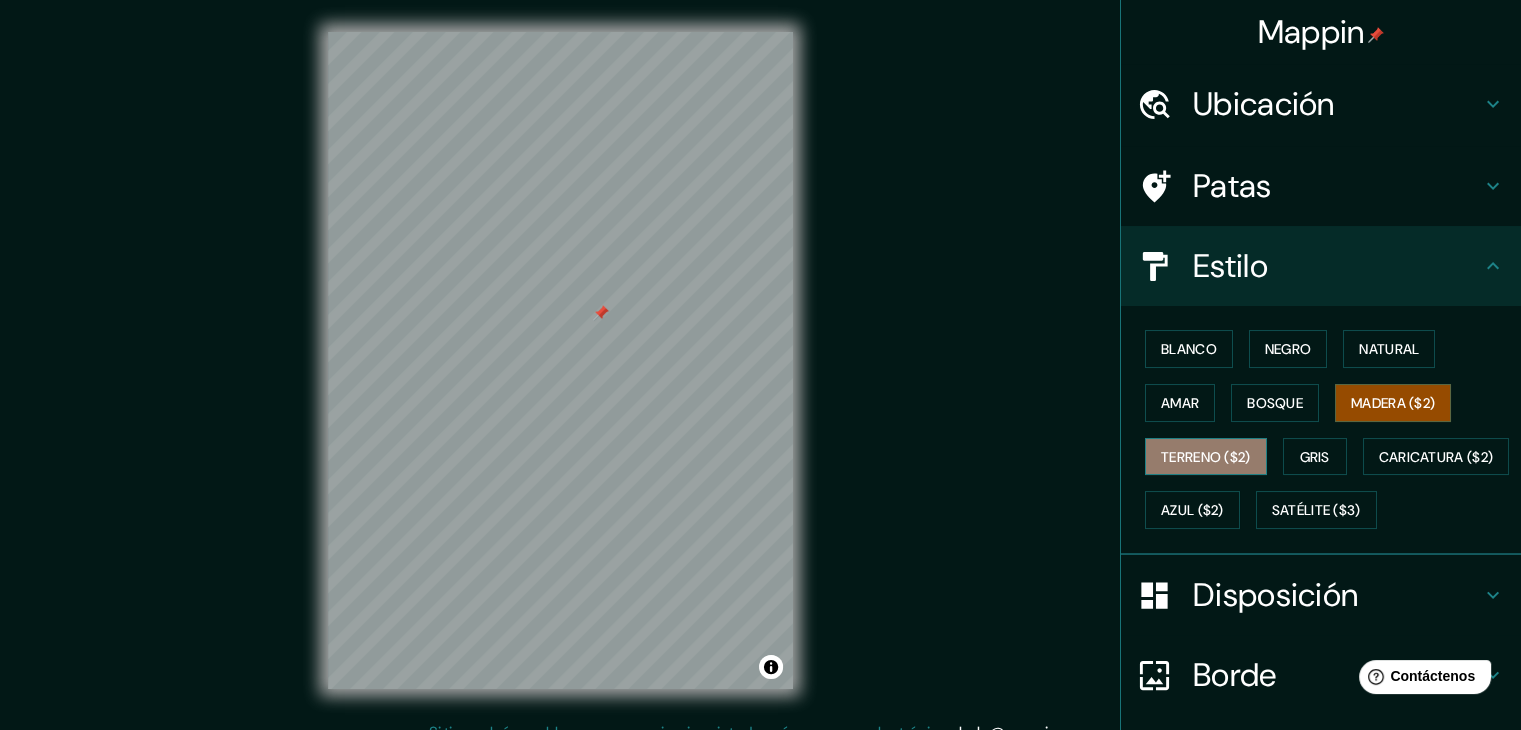 click on "Terreno ($2)" at bounding box center (1206, 457) 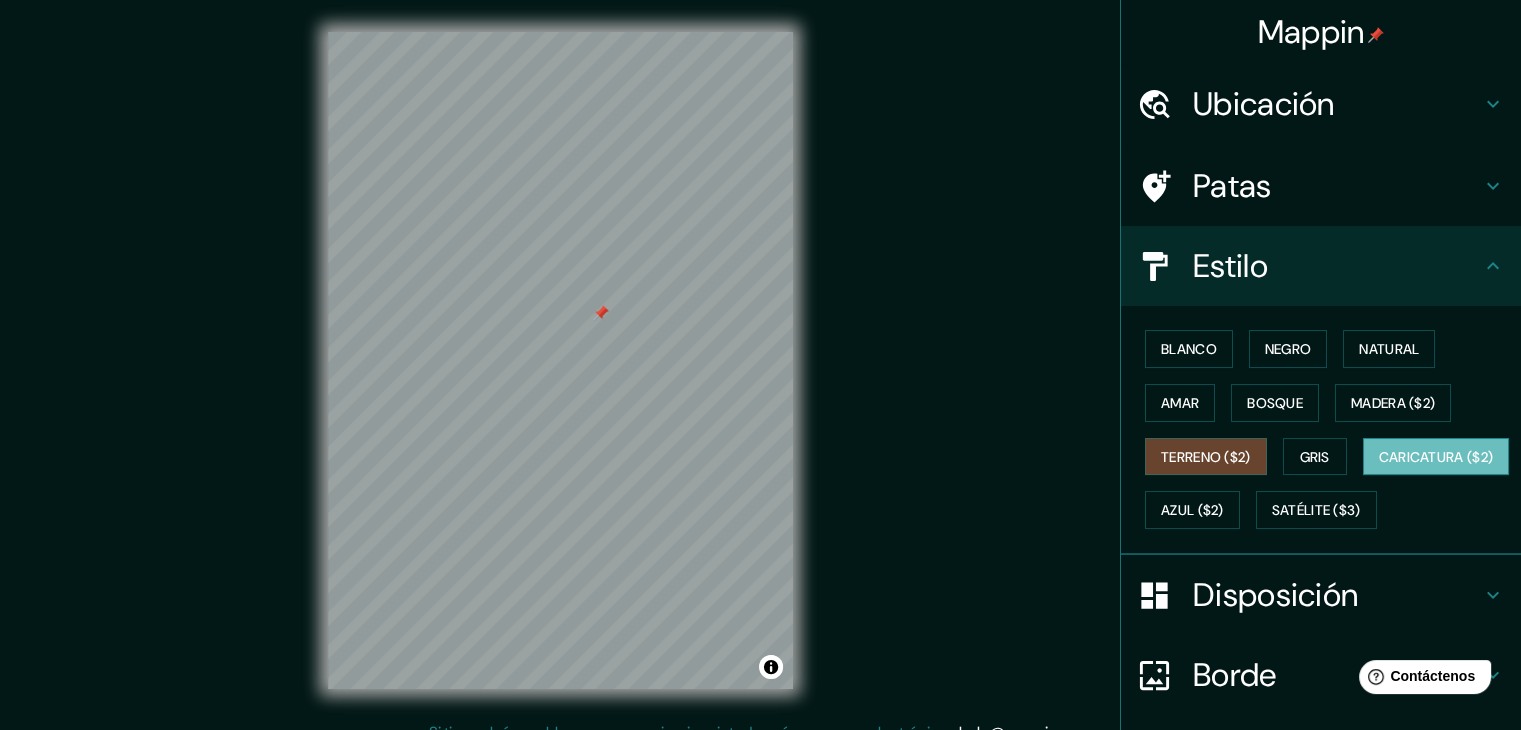 click on "Caricatura ($2)" at bounding box center (1436, 457) 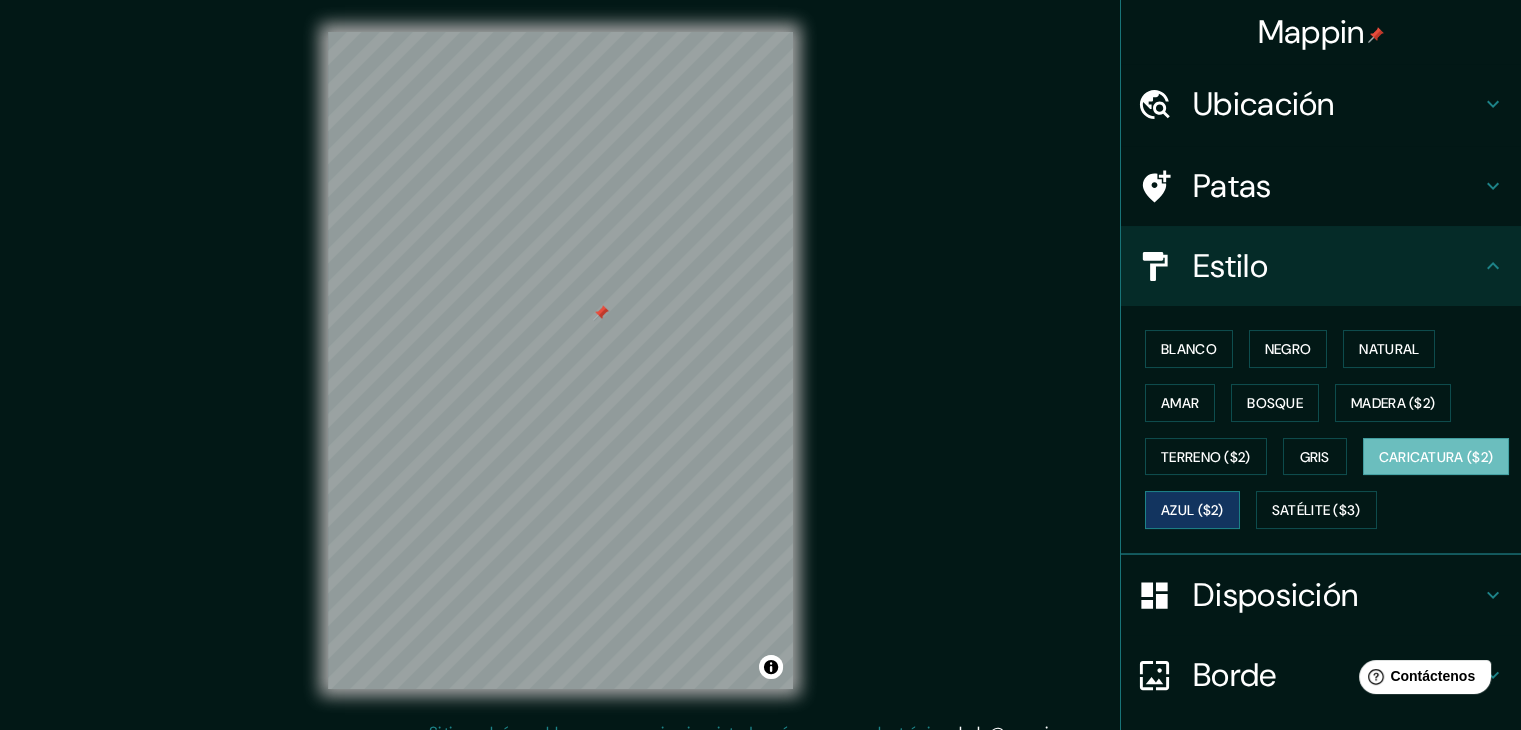 click on "Azul ($2)" at bounding box center [1192, 511] 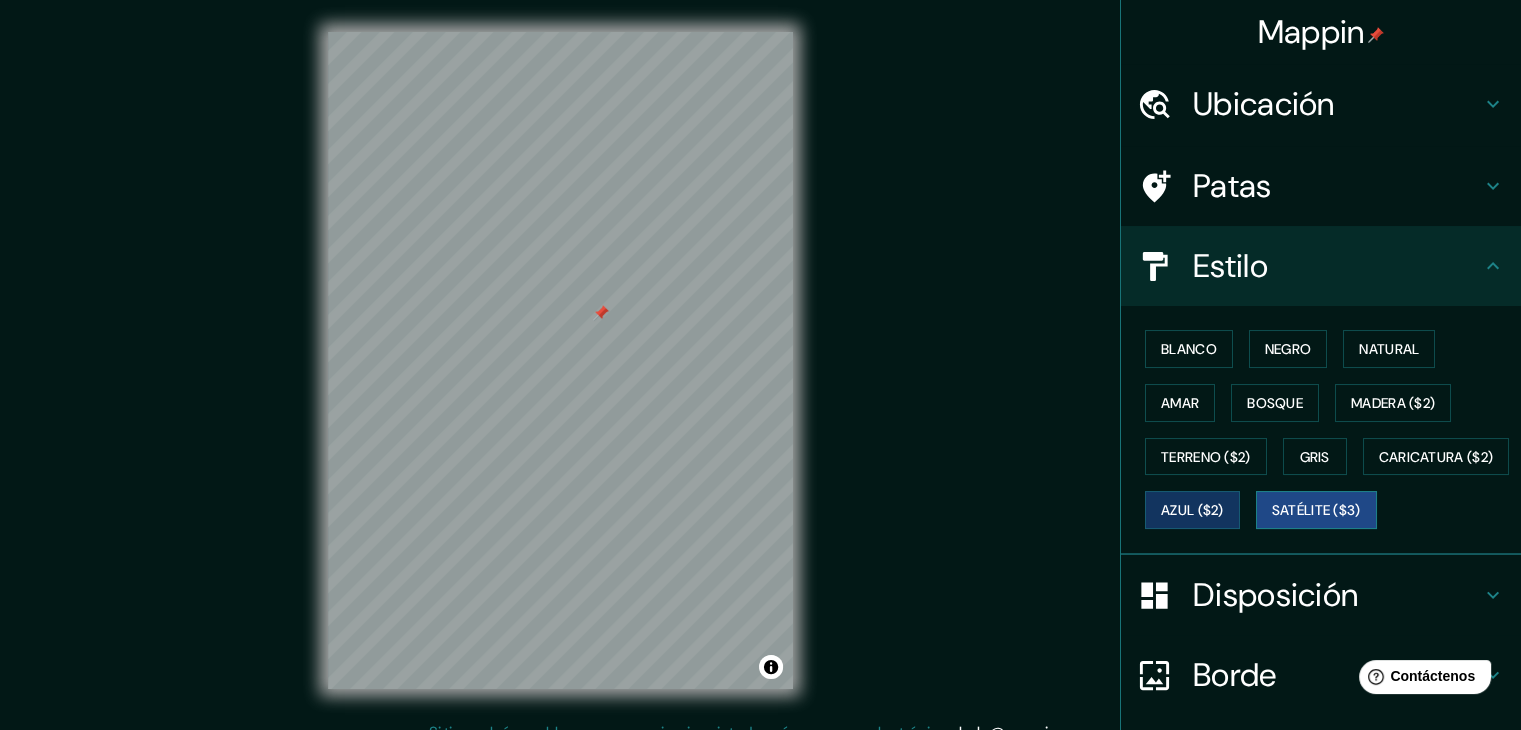 click on "Satélite ($3)" at bounding box center [1316, 510] 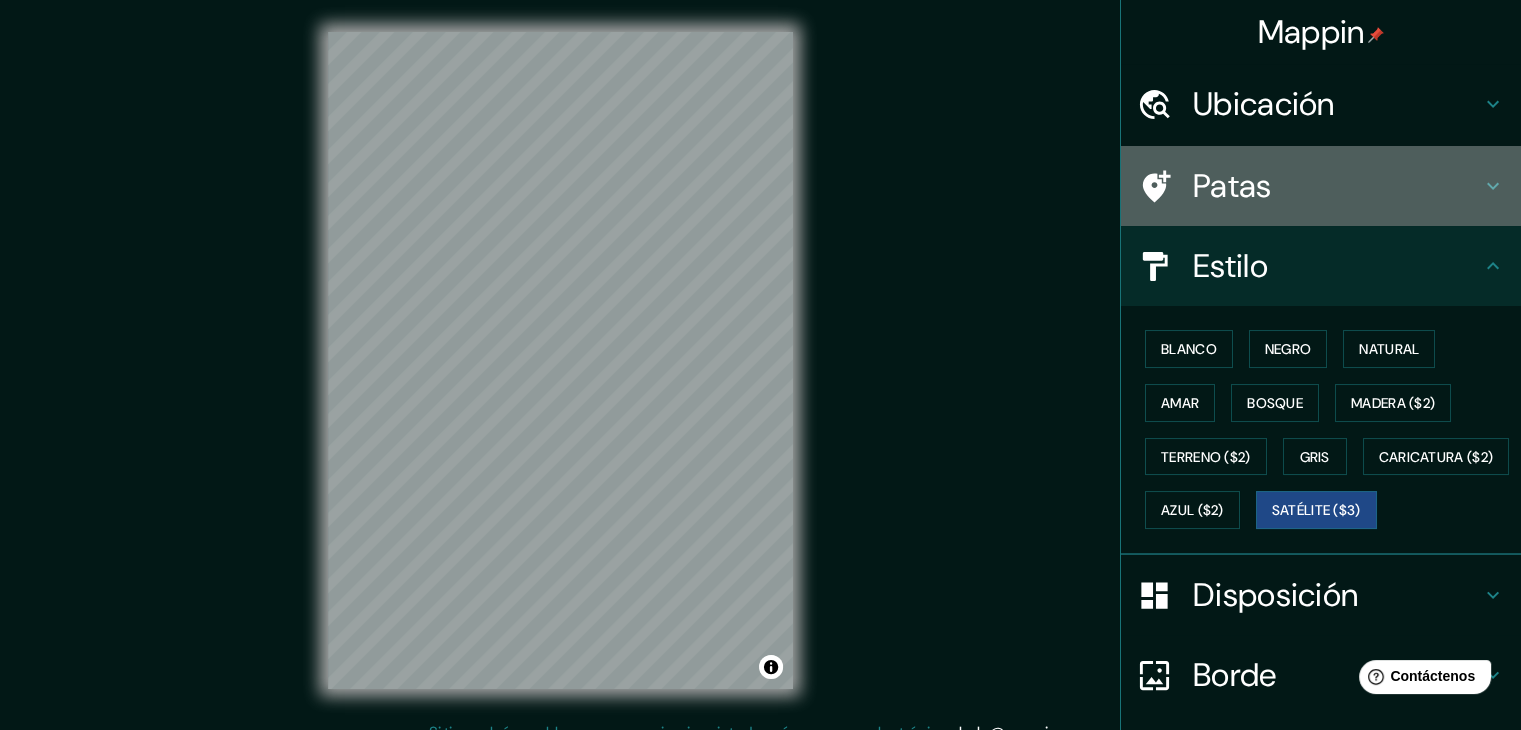 click on "Patas" at bounding box center [1264, 104] 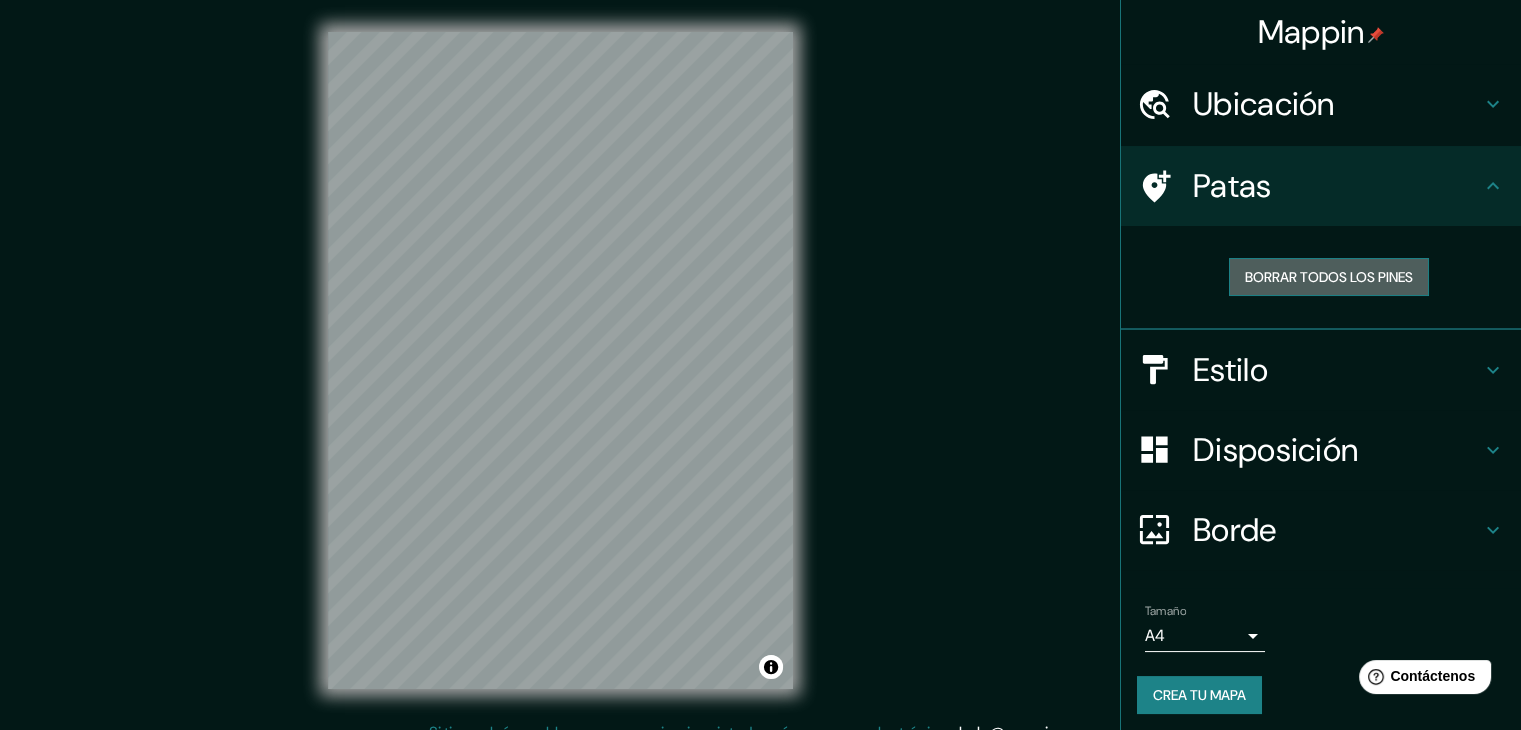 click on "Borrar todos los pines" at bounding box center (1329, 277) 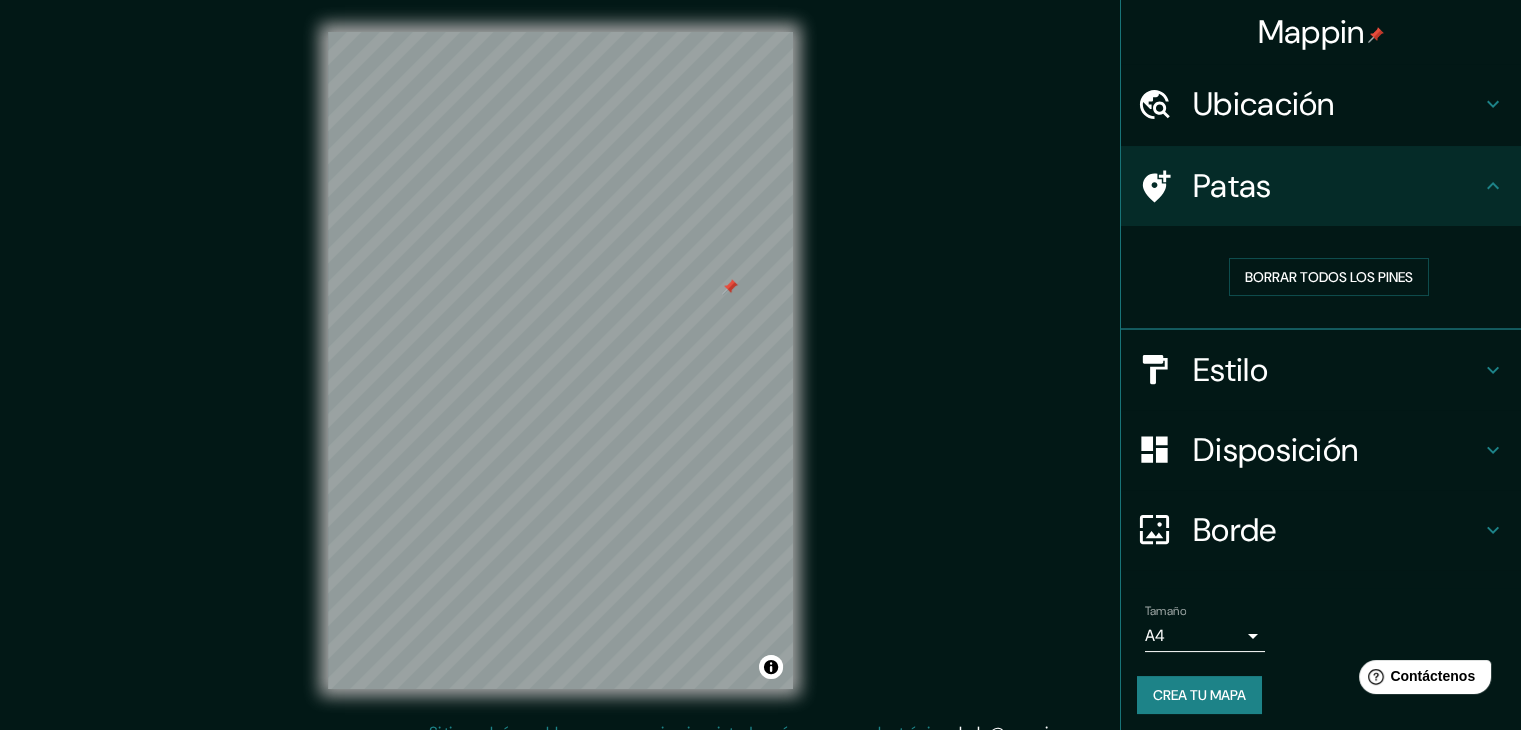 click on "Estilo" at bounding box center [1337, 104] 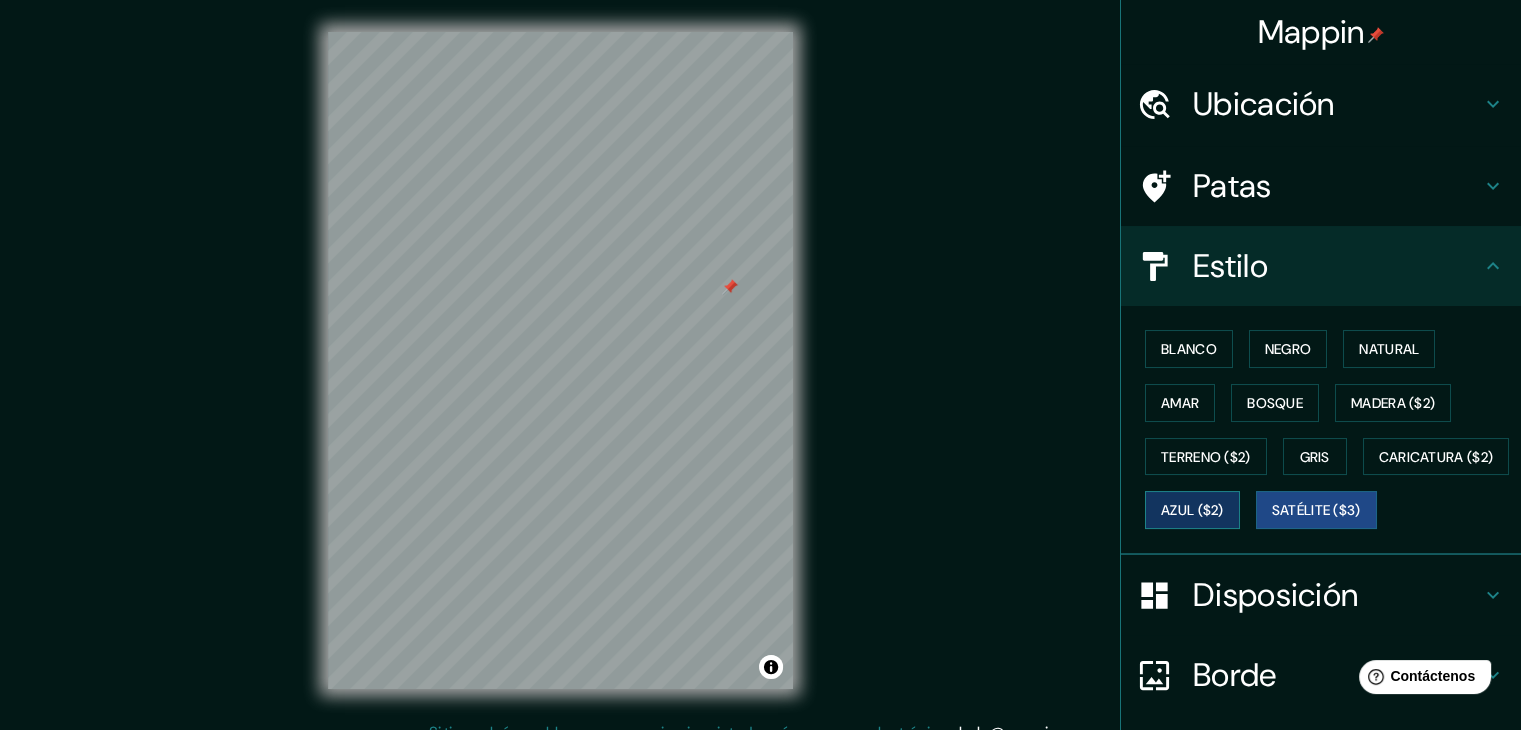 click on "Azul ($2)" at bounding box center (1192, 510) 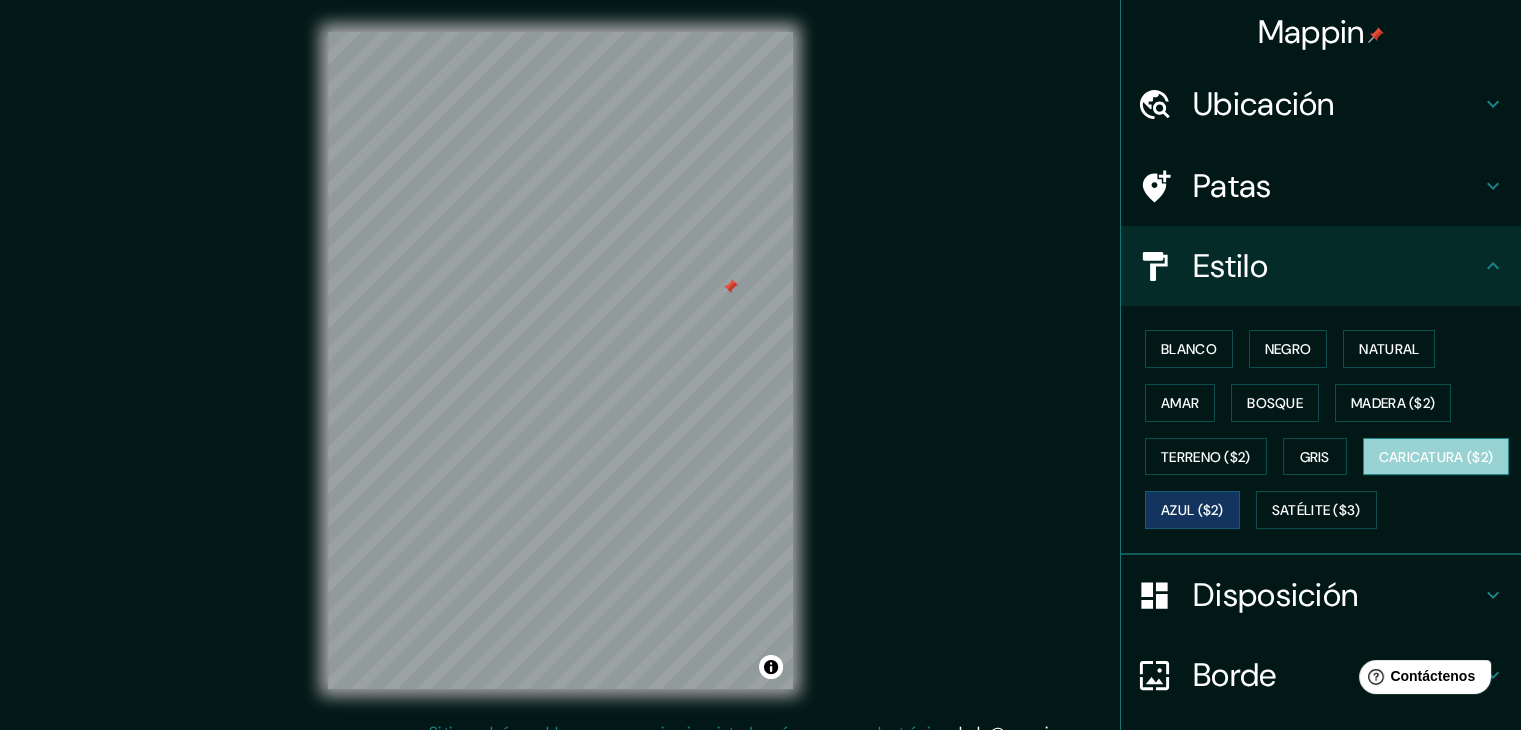 click on "Caricatura ($2)" at bounding box center [1436, 457] 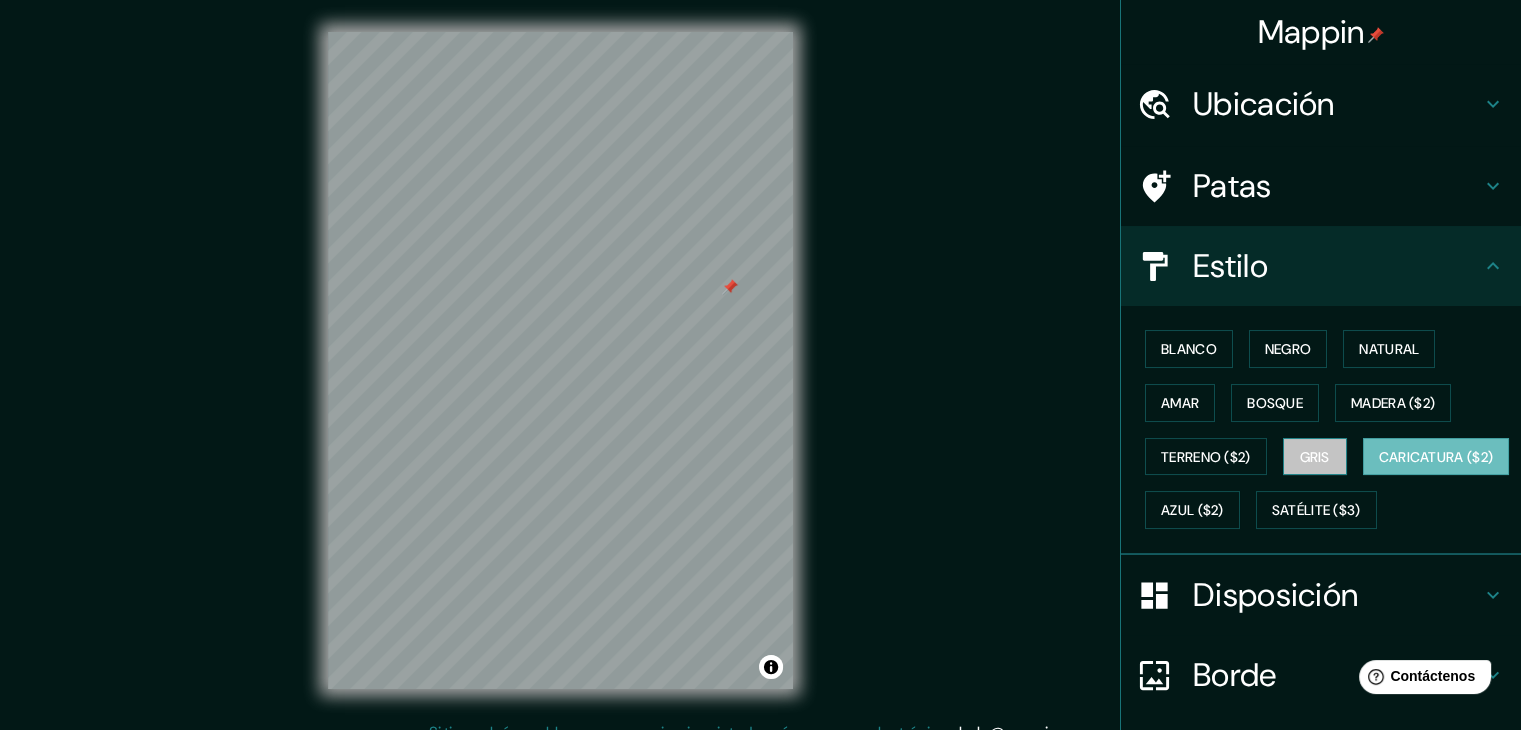 click on "Gris" at bounding box center (1315, 457) 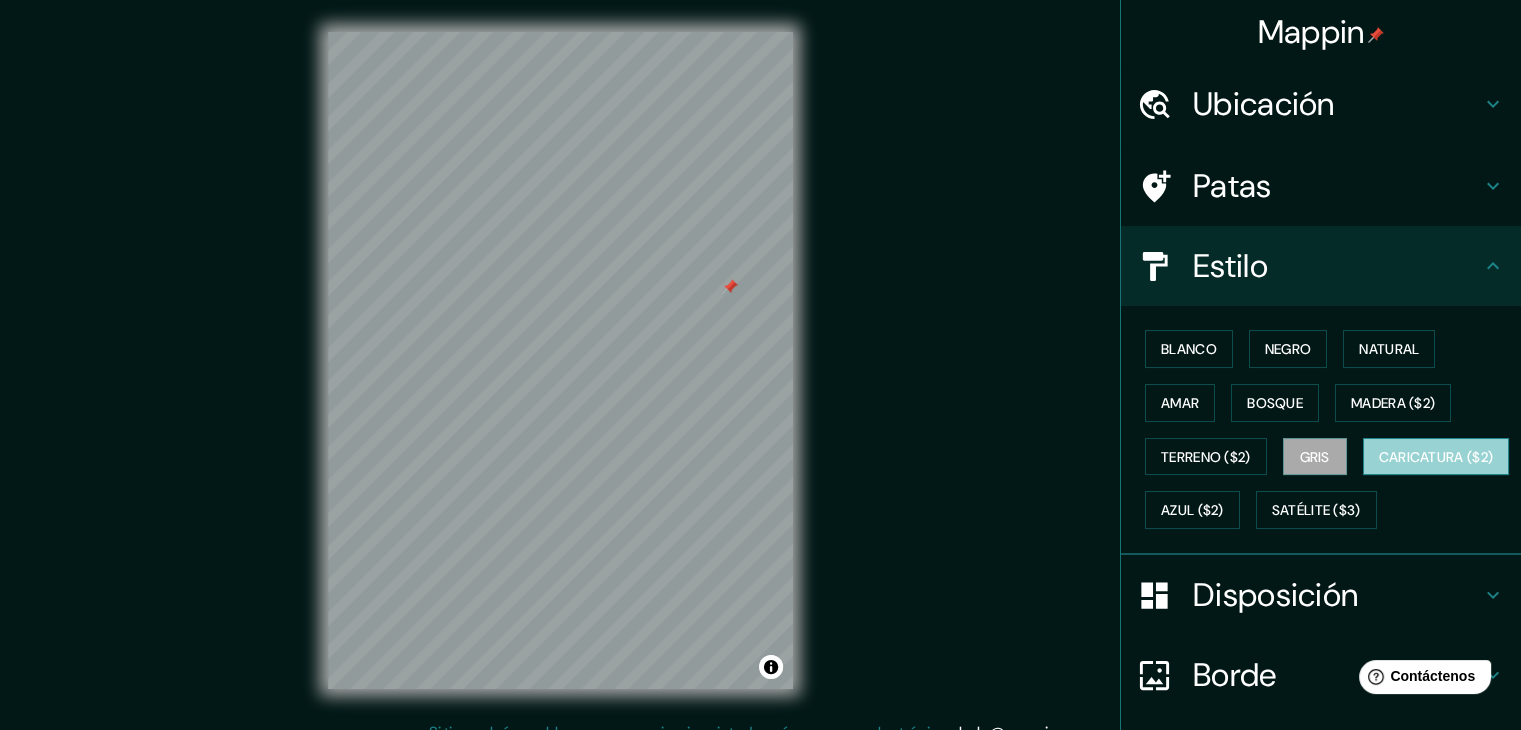 click on "Caricatura ($2)" at bounding box center (1436, 457) 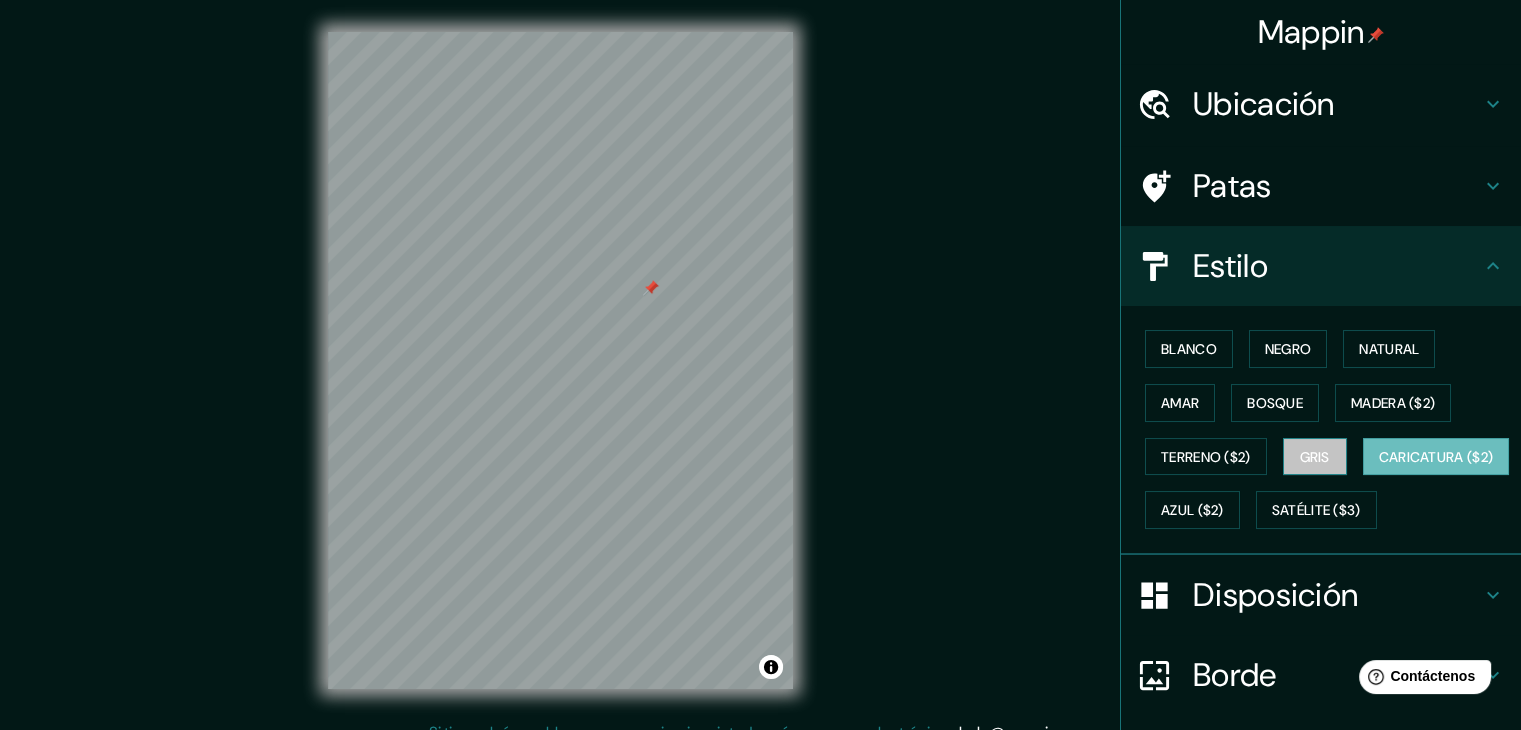 click on "Gris" at bounding box center [1315, 457] 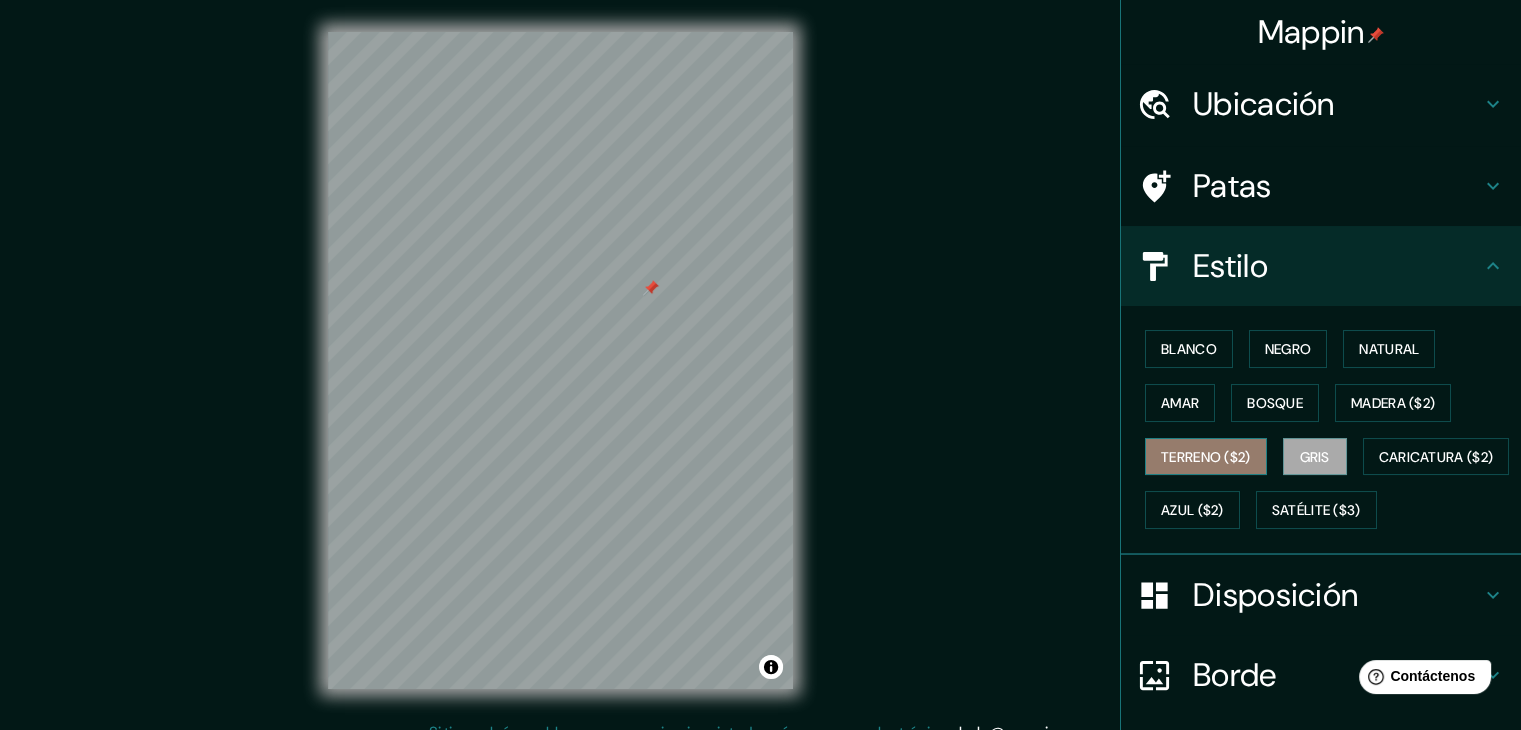 click on "Terreno ($2)" at bounding box center [1206, 457] 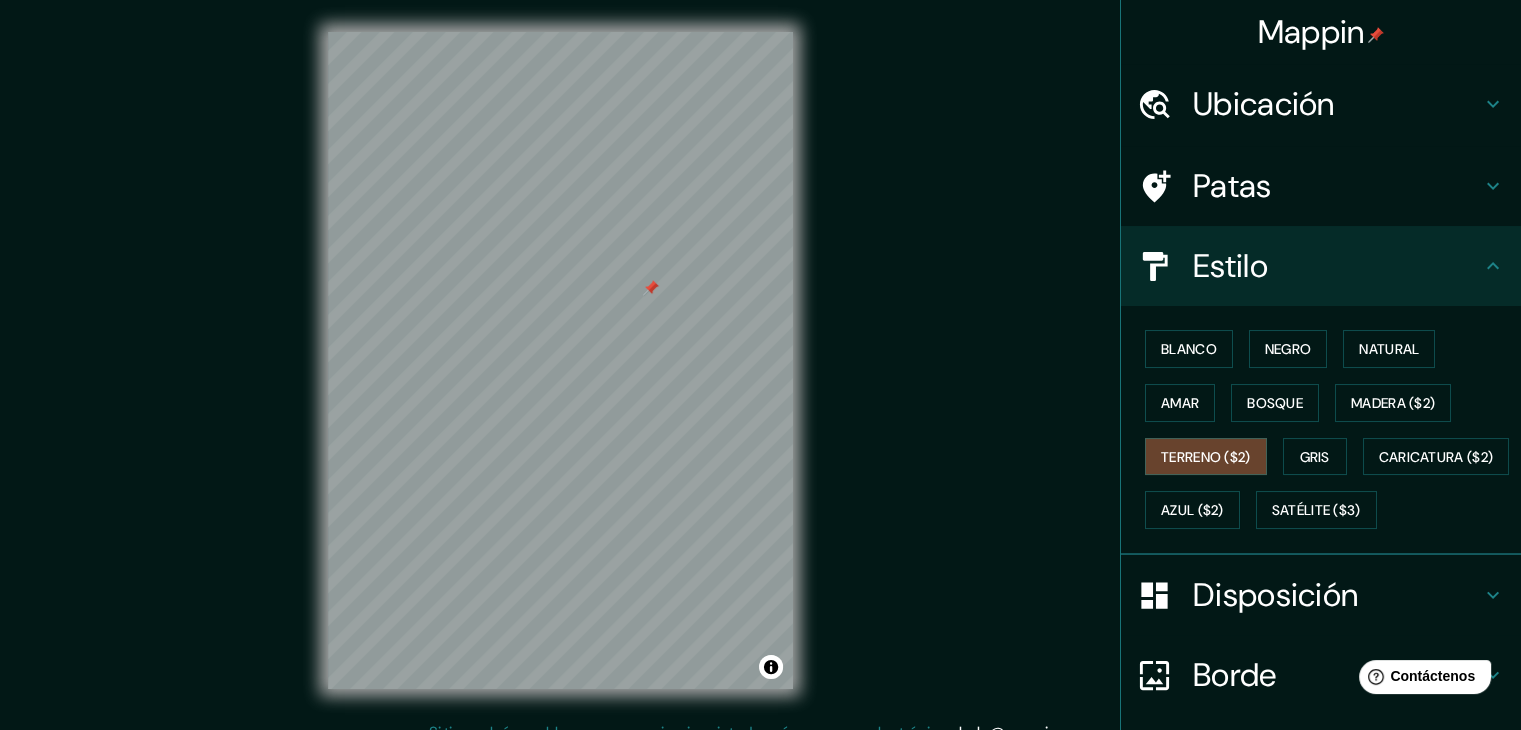 click on "Blanco Negro Natural Amar Bosque Madera ($2) Terreno ($2) Gris Caricatura ($2) Azul ($2) Satélite ($3)" at bounding box center [1329, 429] 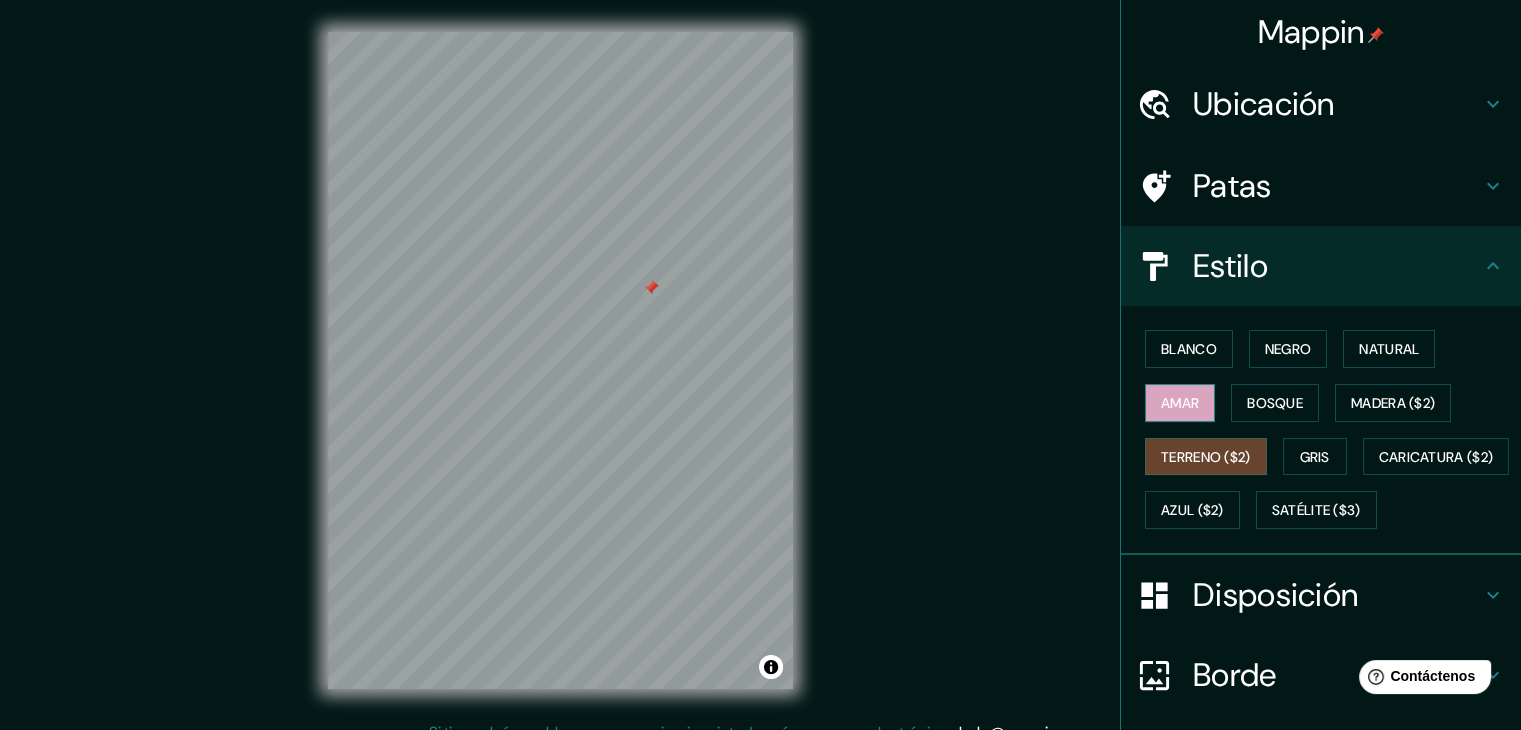 click on "Amar" at bounding box center (1180, 403) 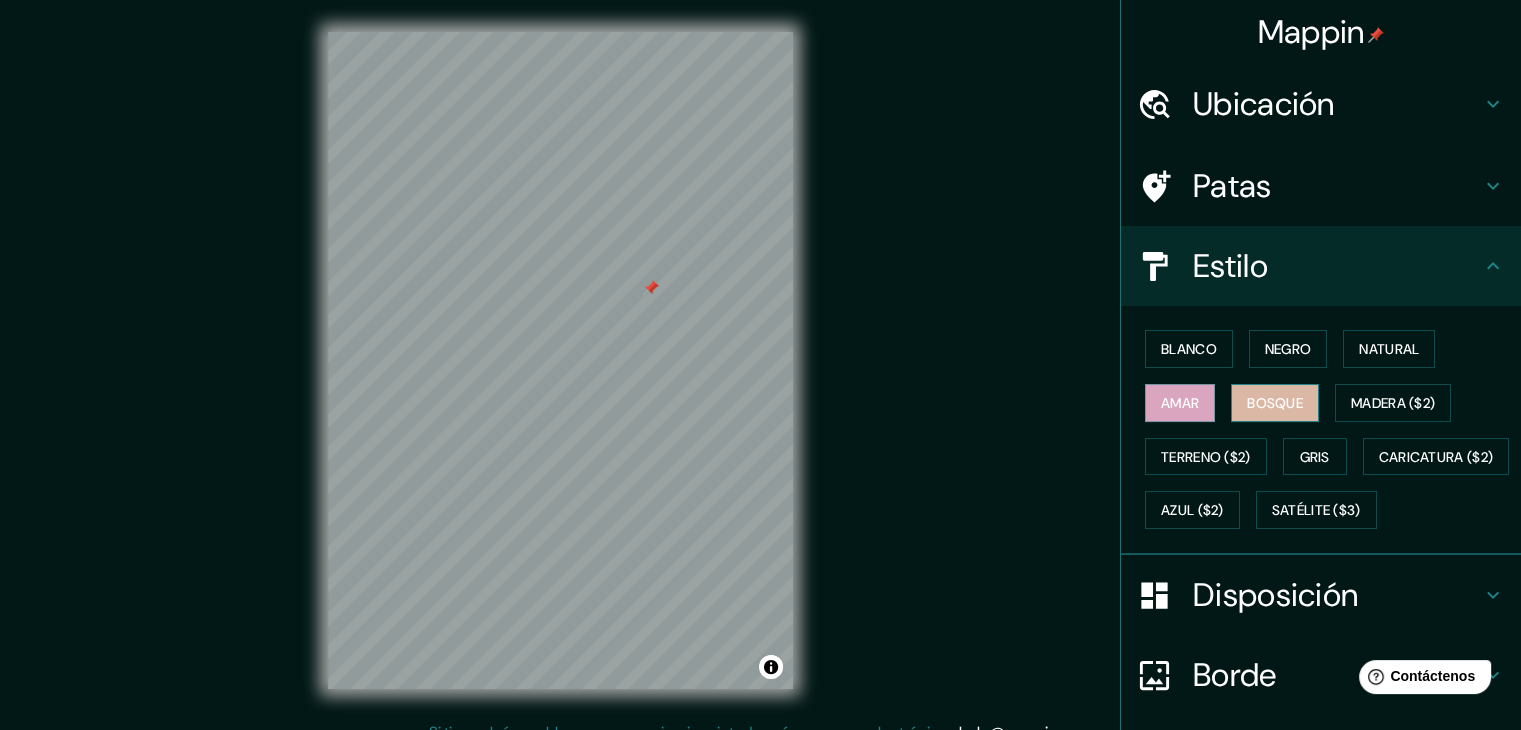 click on "Bosque" at bounding box center (1275, 403) 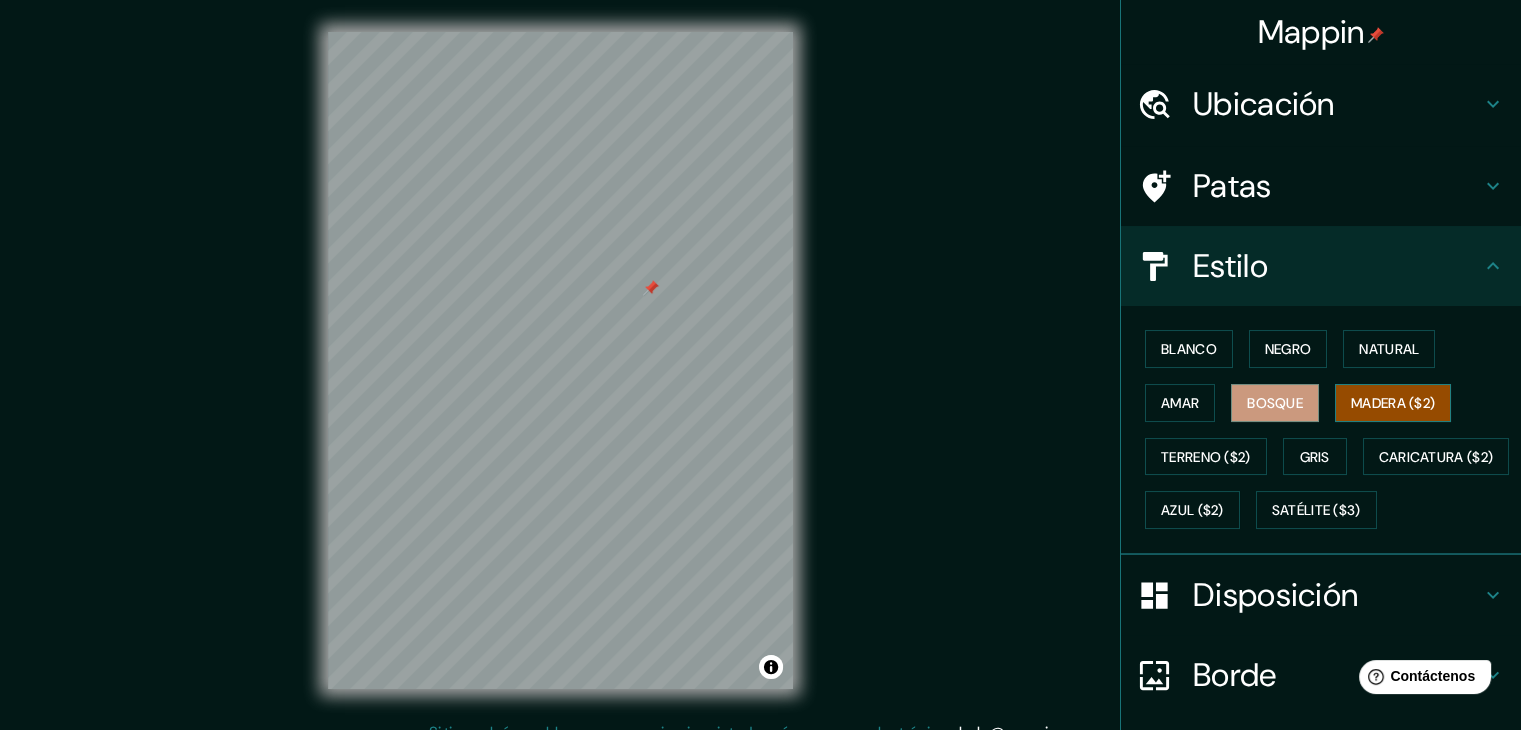 click on "Madera ($2)" at bounding box center [1393, 403] 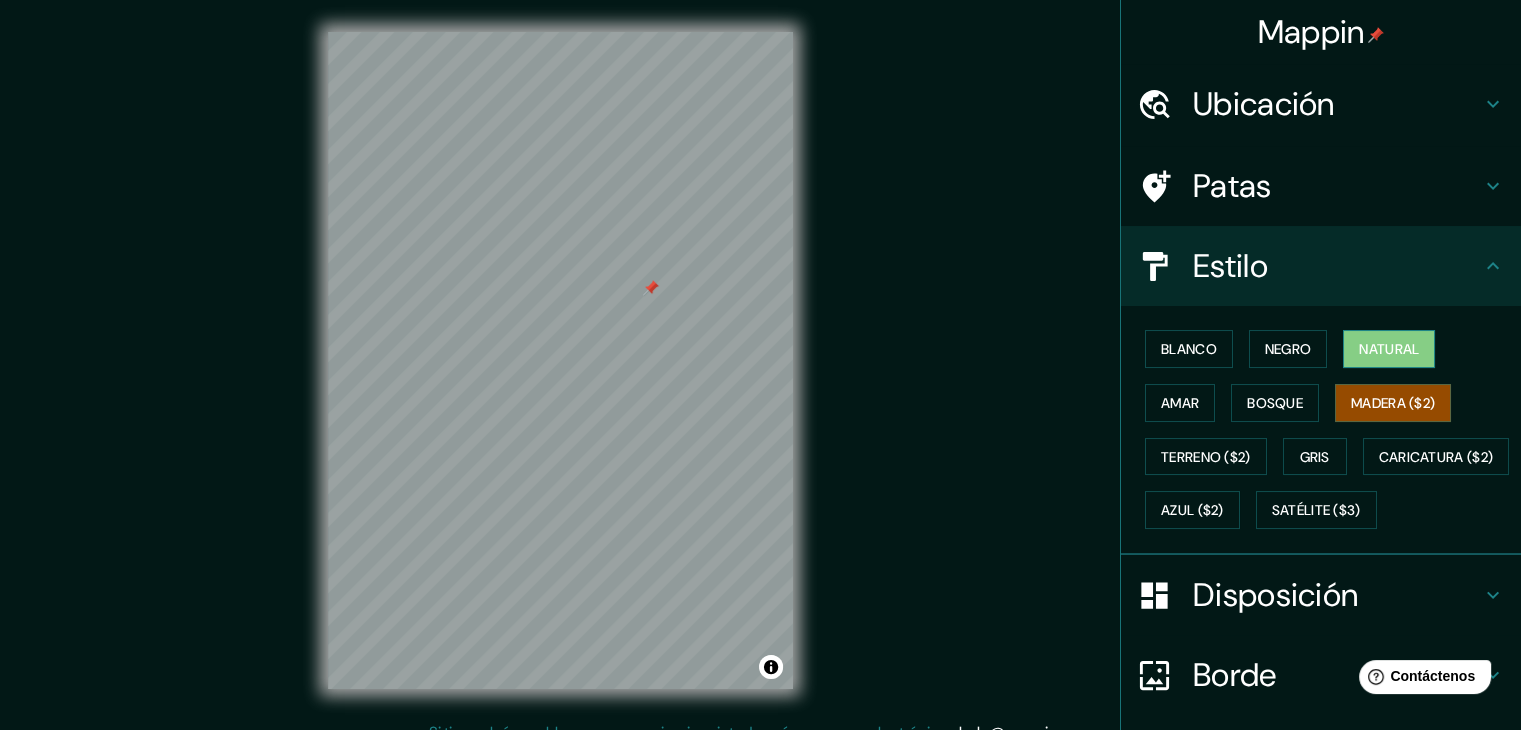 click on "Natural" at bounding box center [1389, 349] 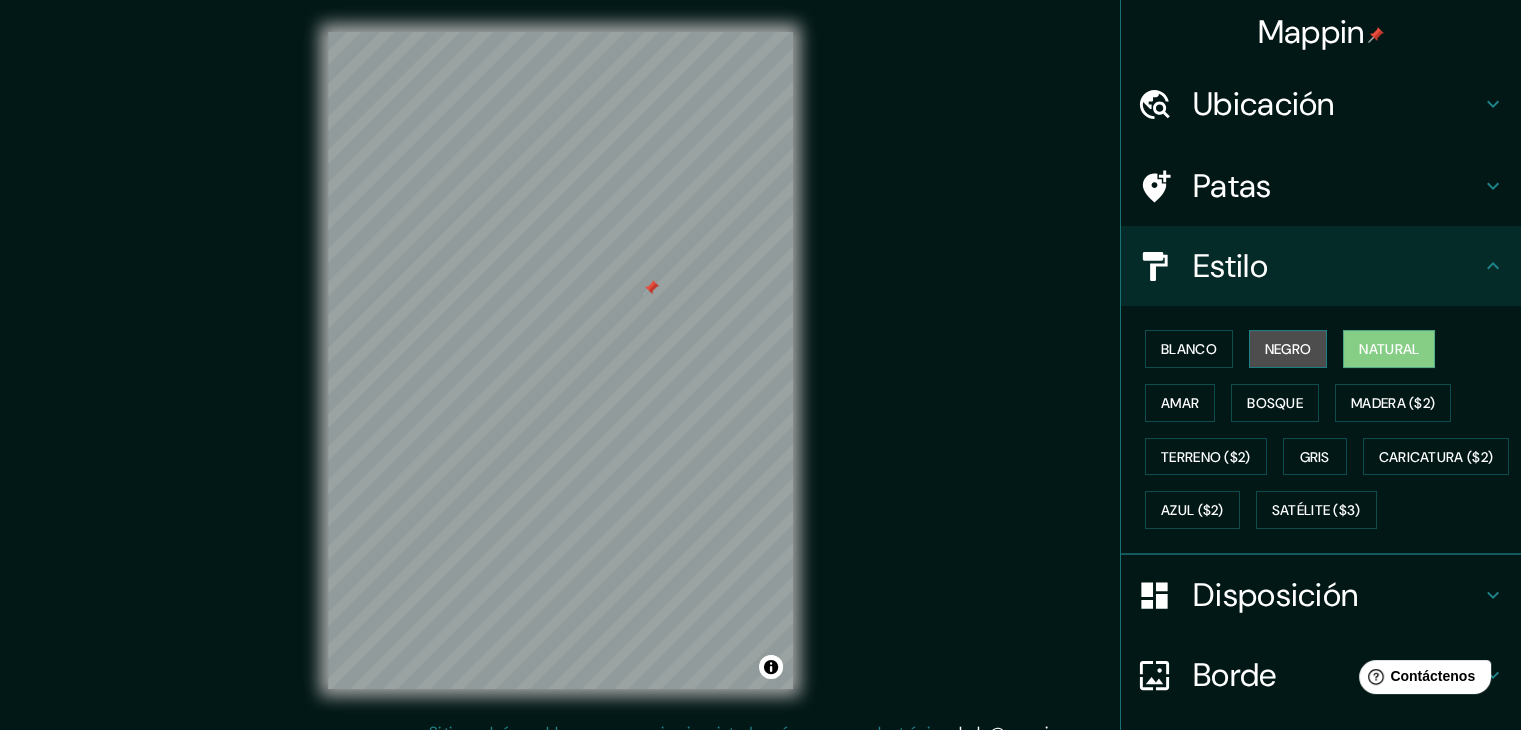 click on "Negro" at bounding box center (1288, 349) 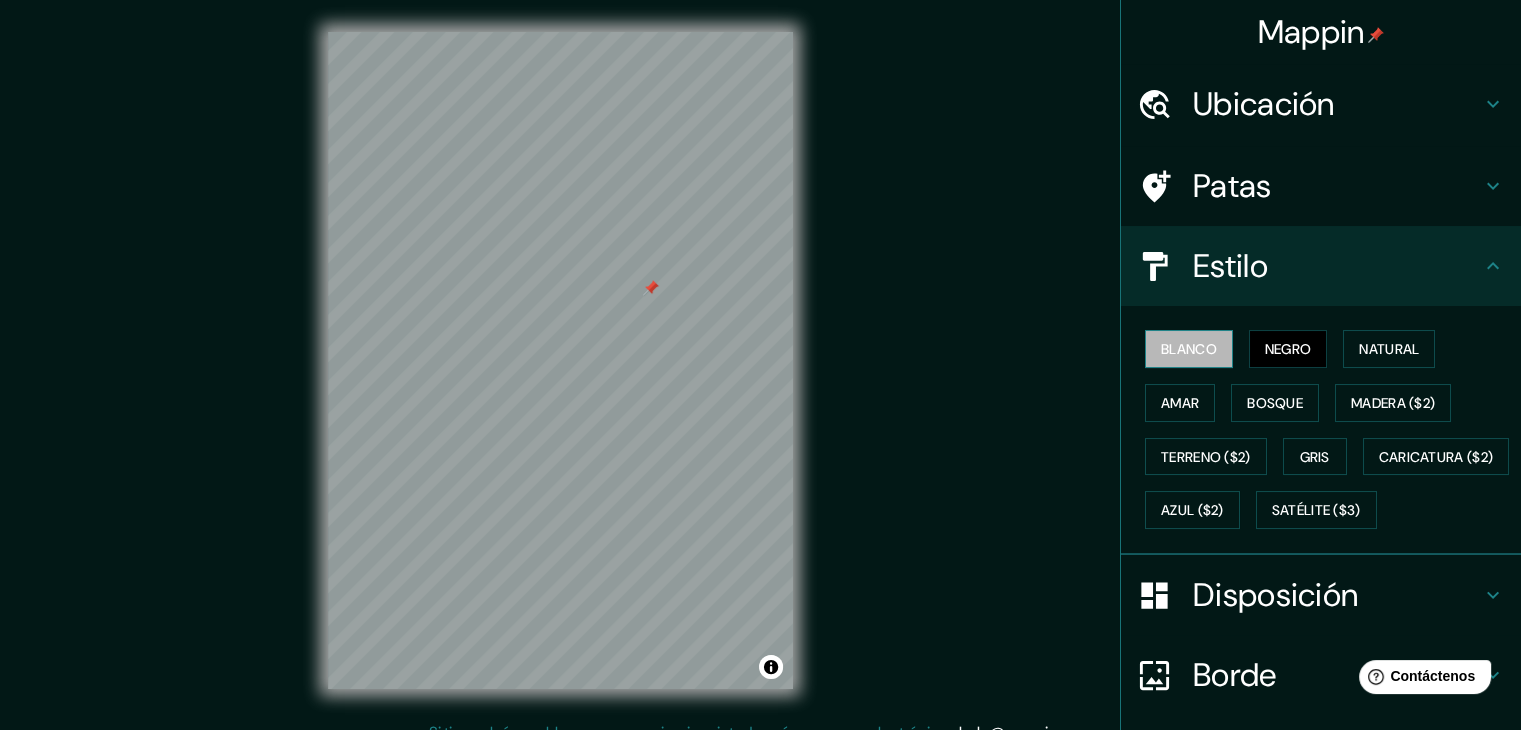 click on "Blanco" at bounding box center (1189, 349) 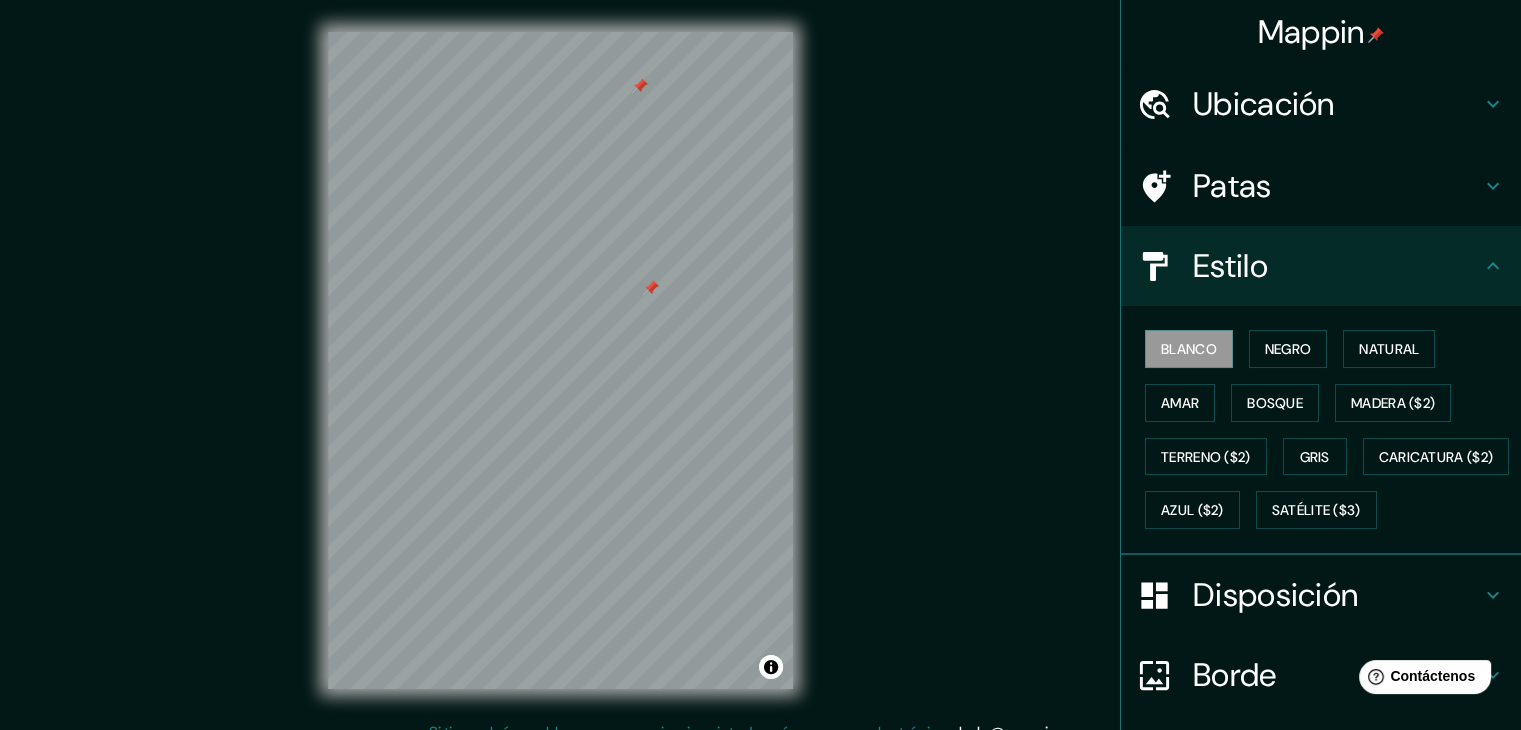 click at bounding box center [640, 86] 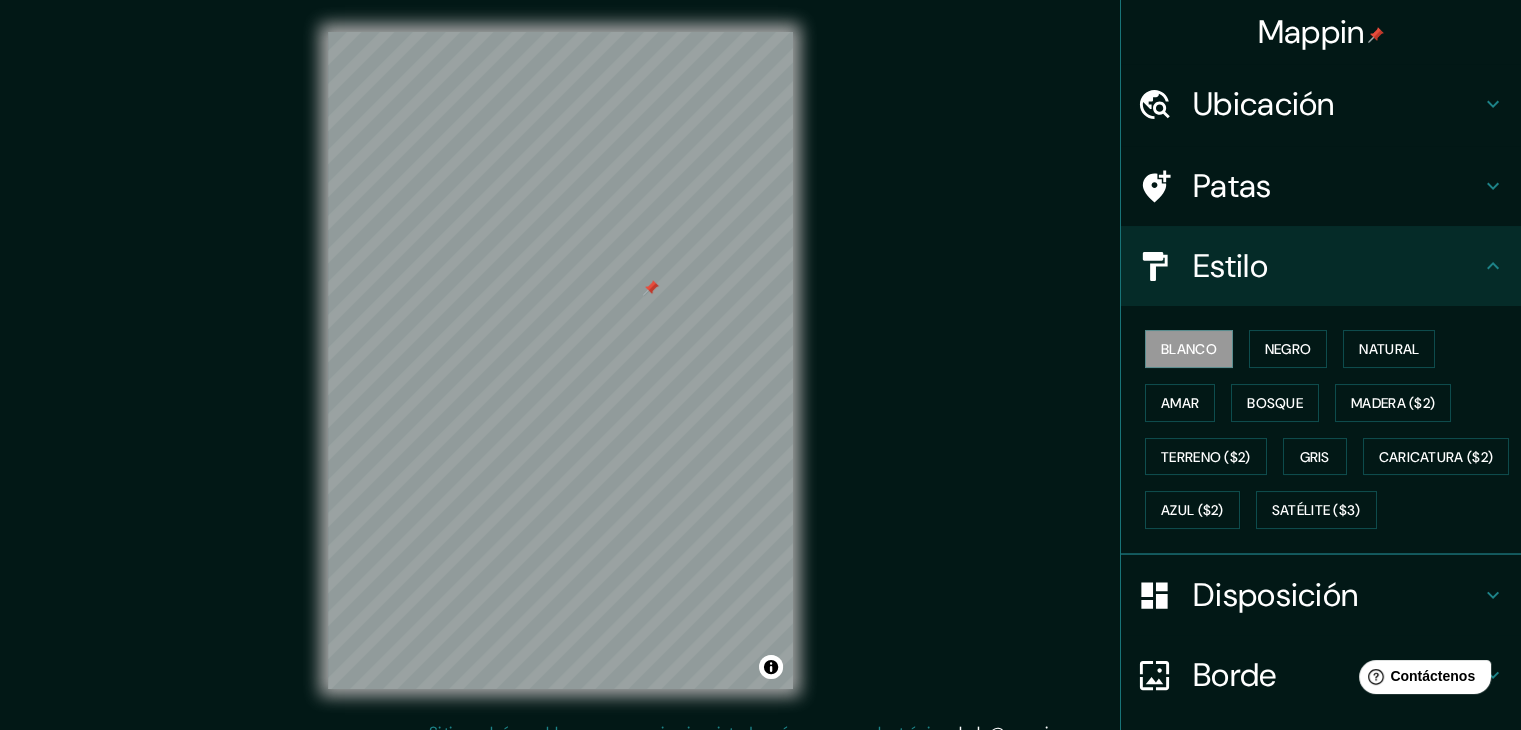 drag, startPoint x: 635, startPoint y: 91, endPoint x: 1043, endPoint y: 237, distance: 433.3359 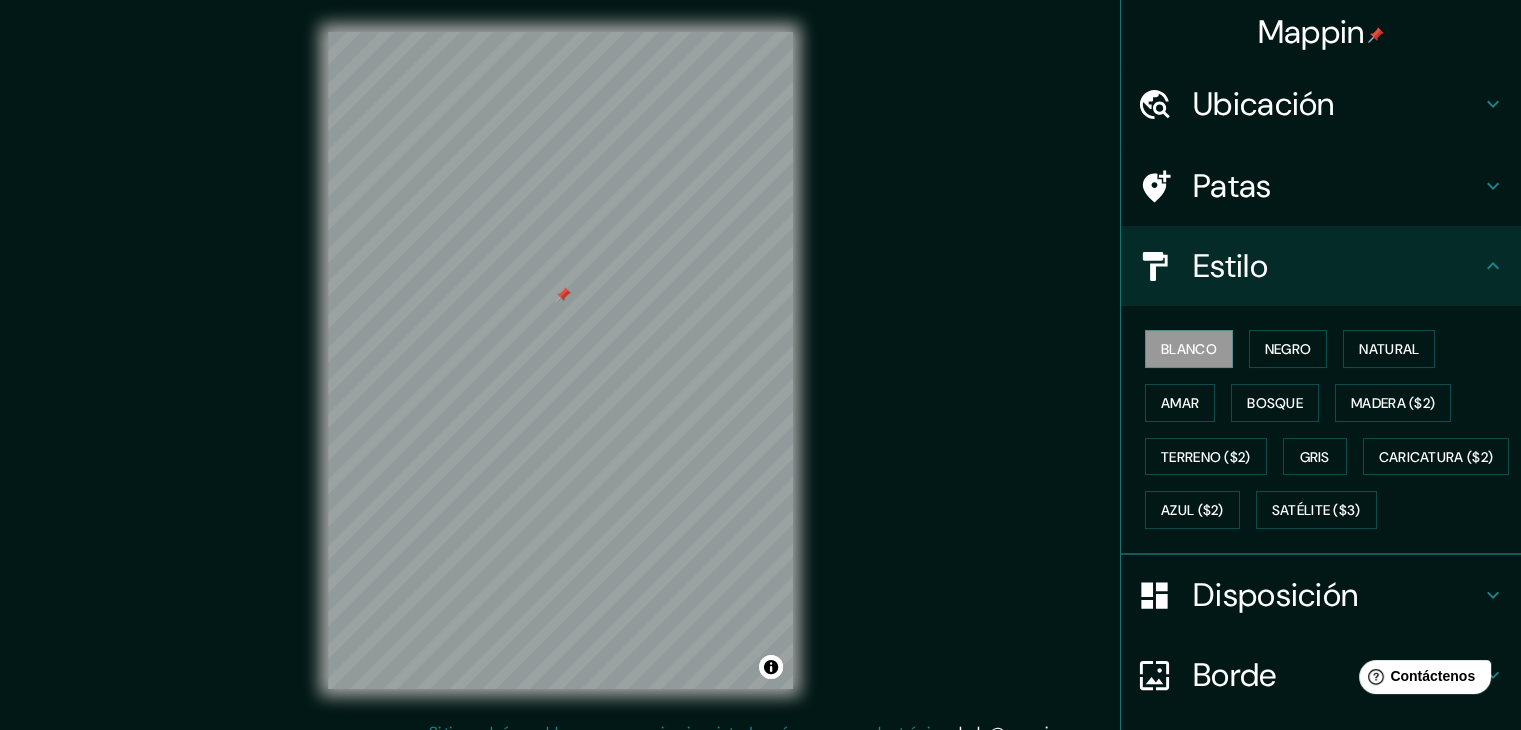 click on "Disposición" at bounding box center [1264, 104] 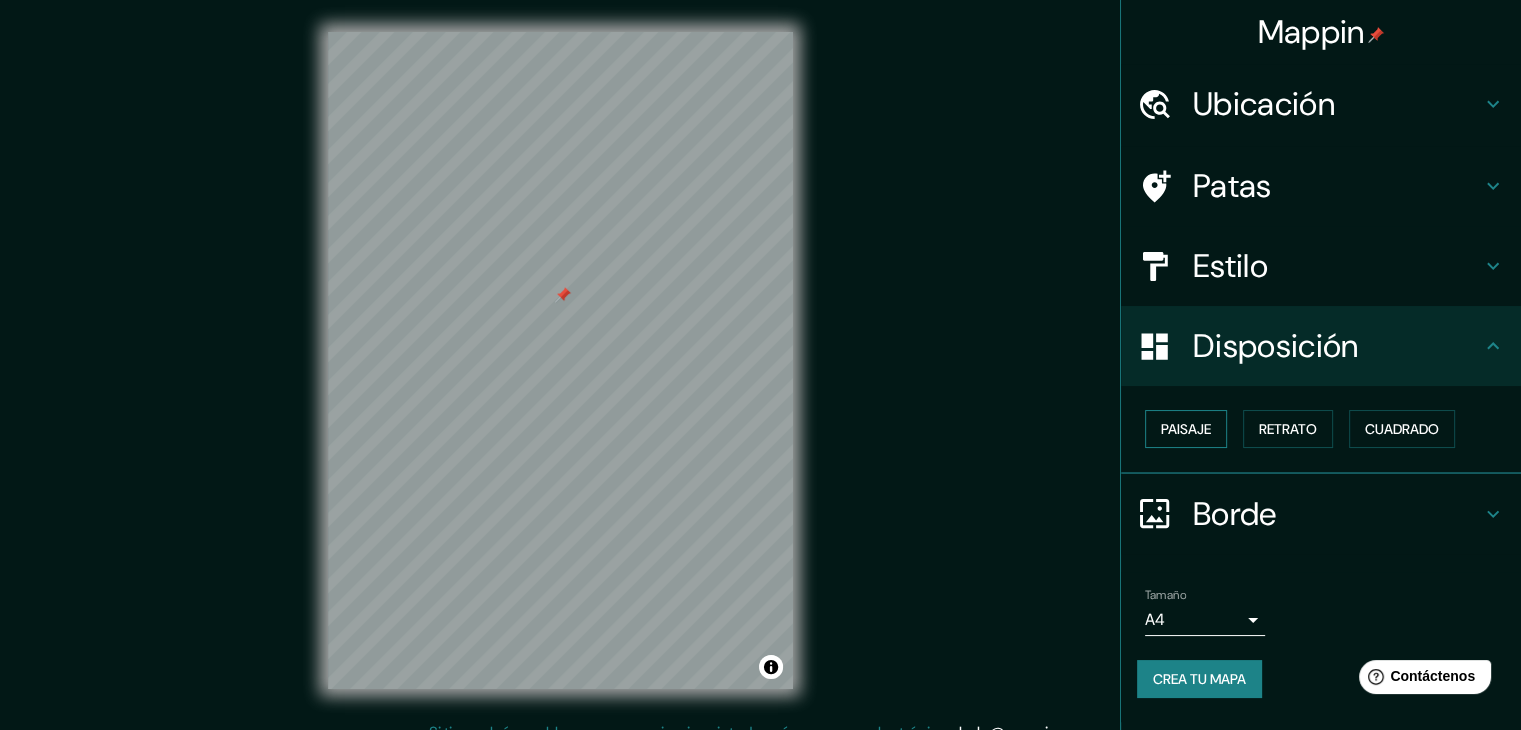 click on "Paisaje" at bounding box center (1186, 429) 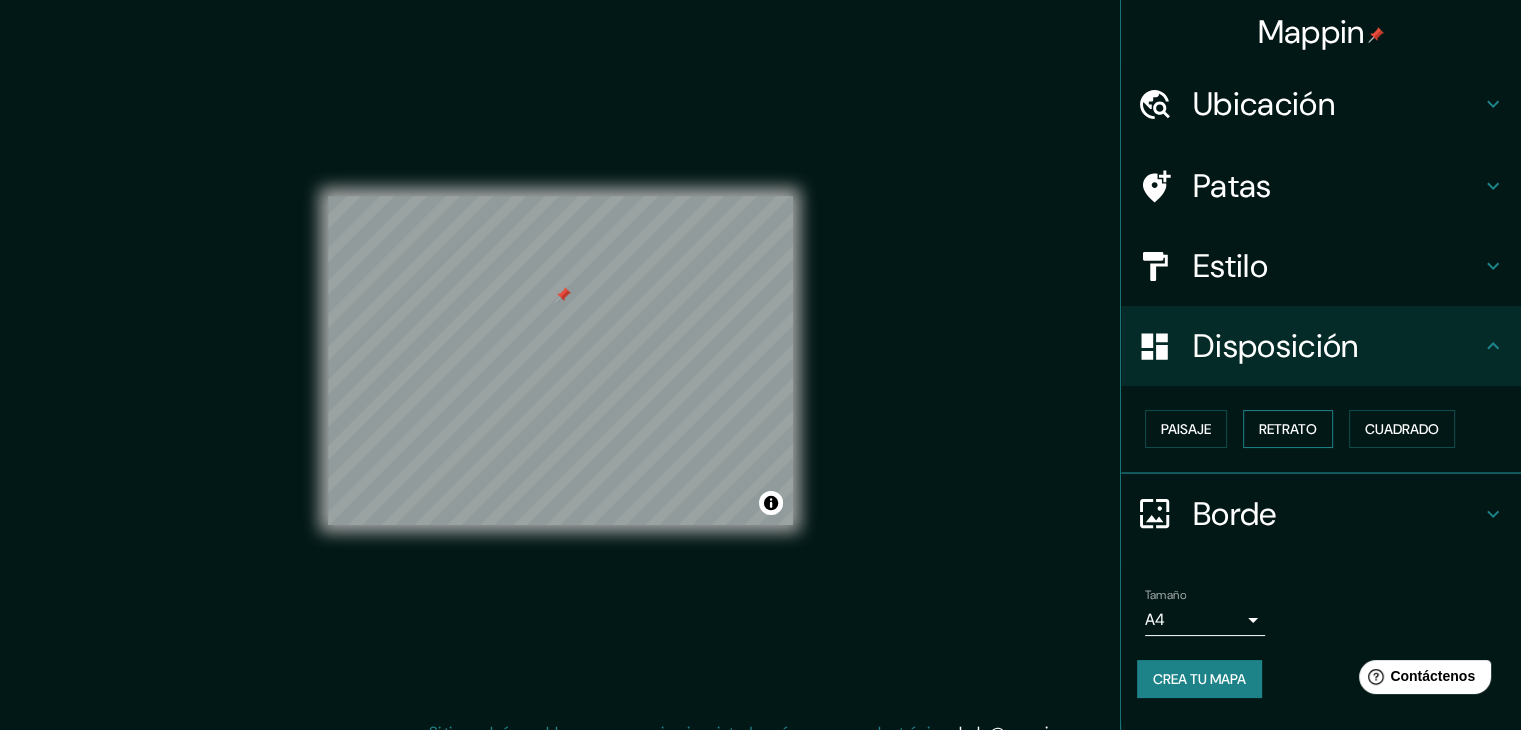 click on "Retrato" at bounding box center (1186, 429) 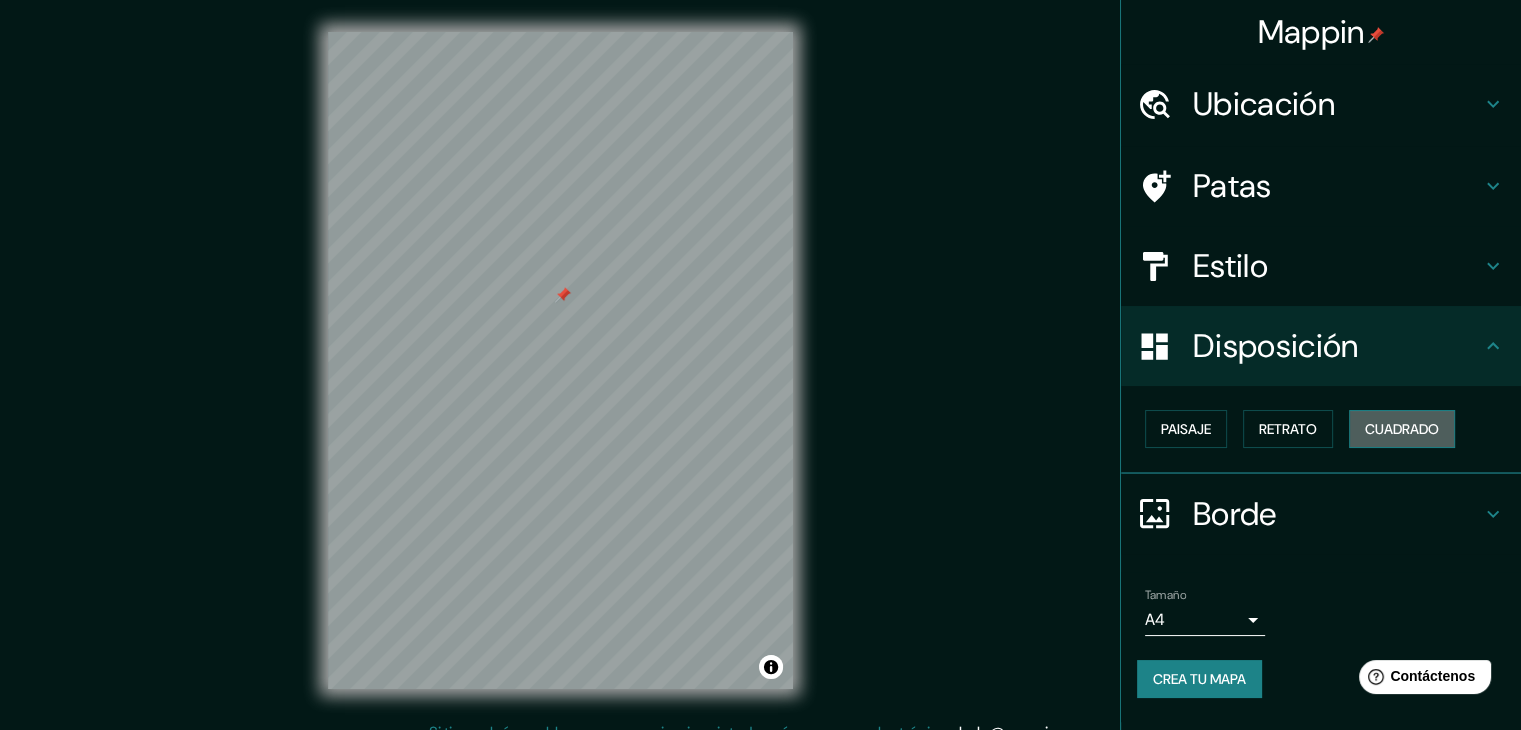 click on "Cuadrado" at bounding box center [1186, 429] 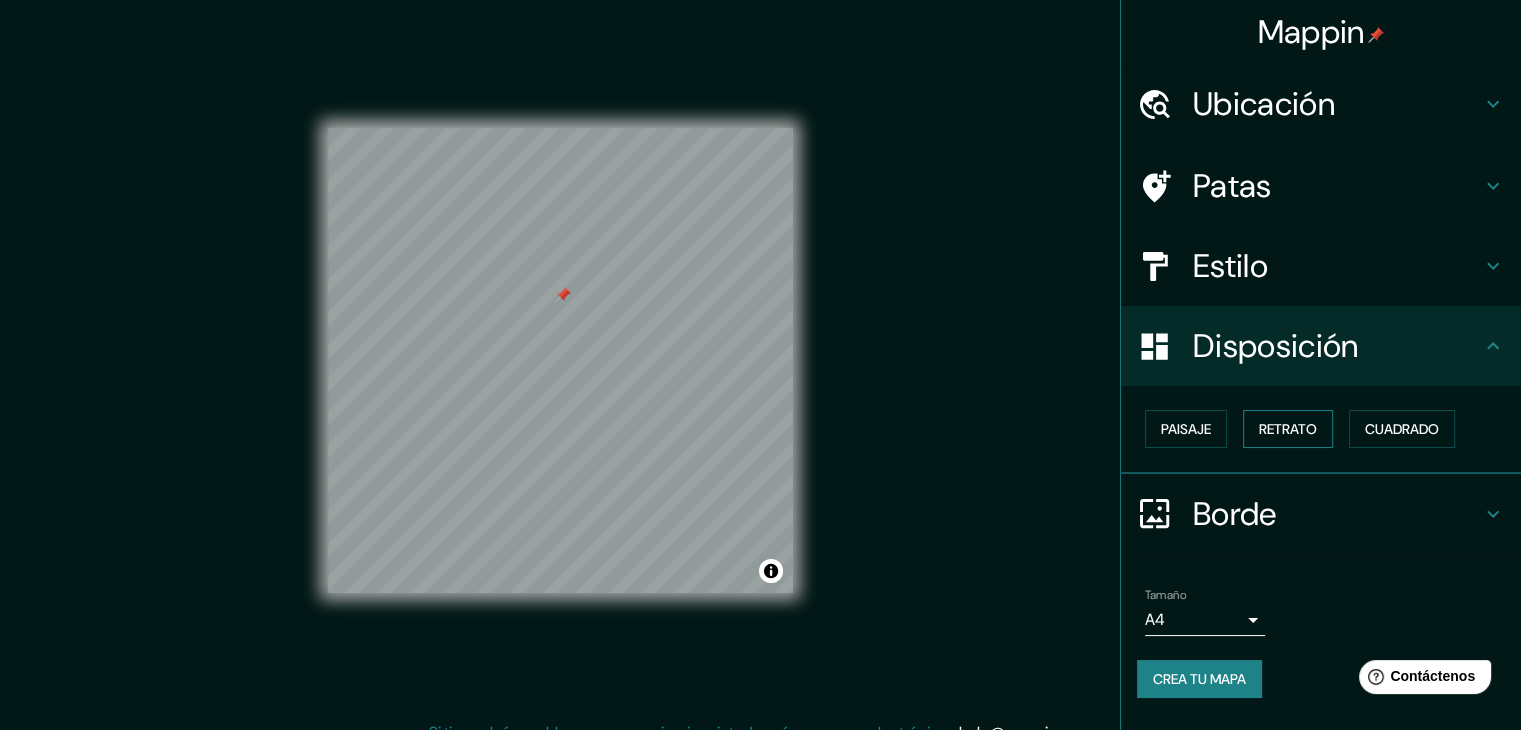 click on "Retrato" at bounding box center (1186, 429) 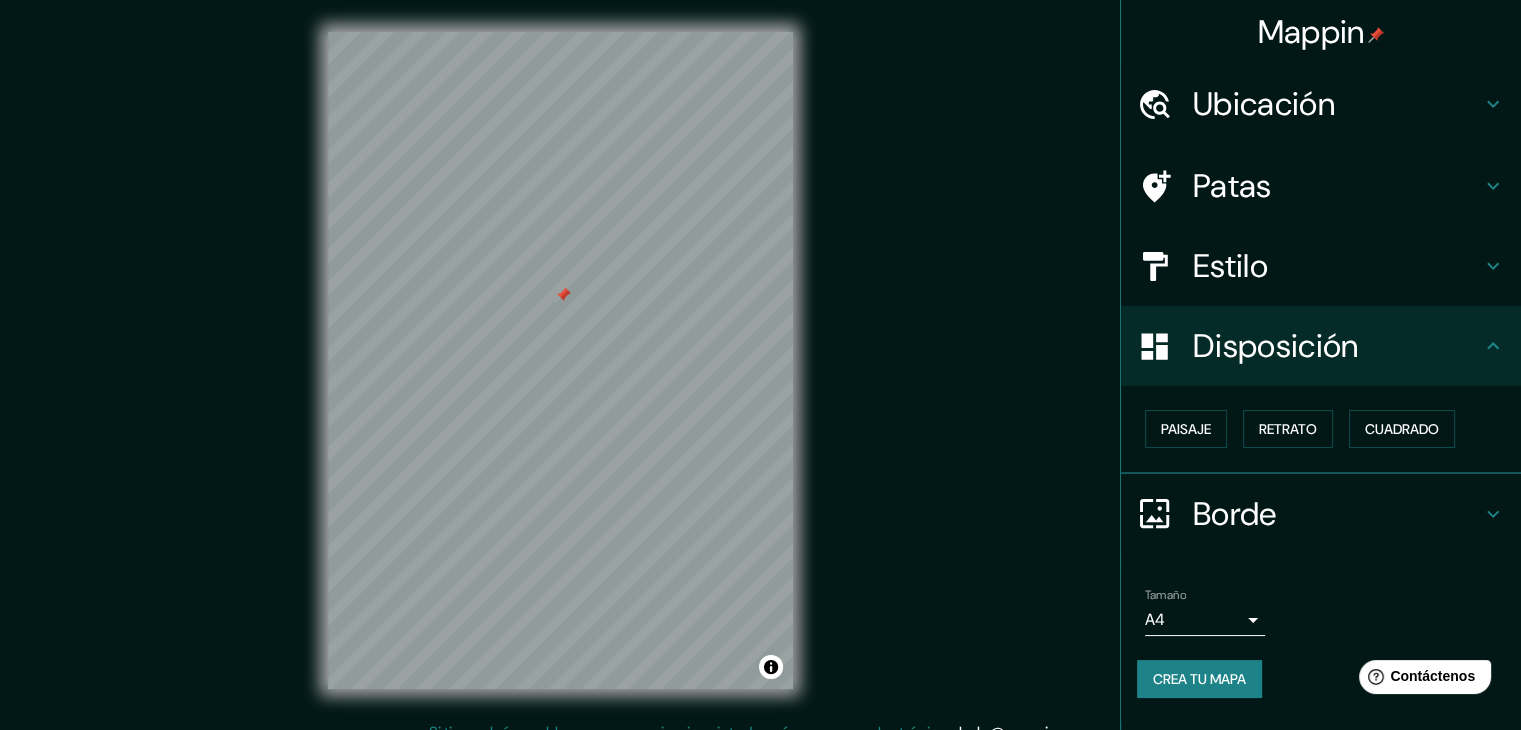 click on "Disposición" at bounding box center [1337, 104] 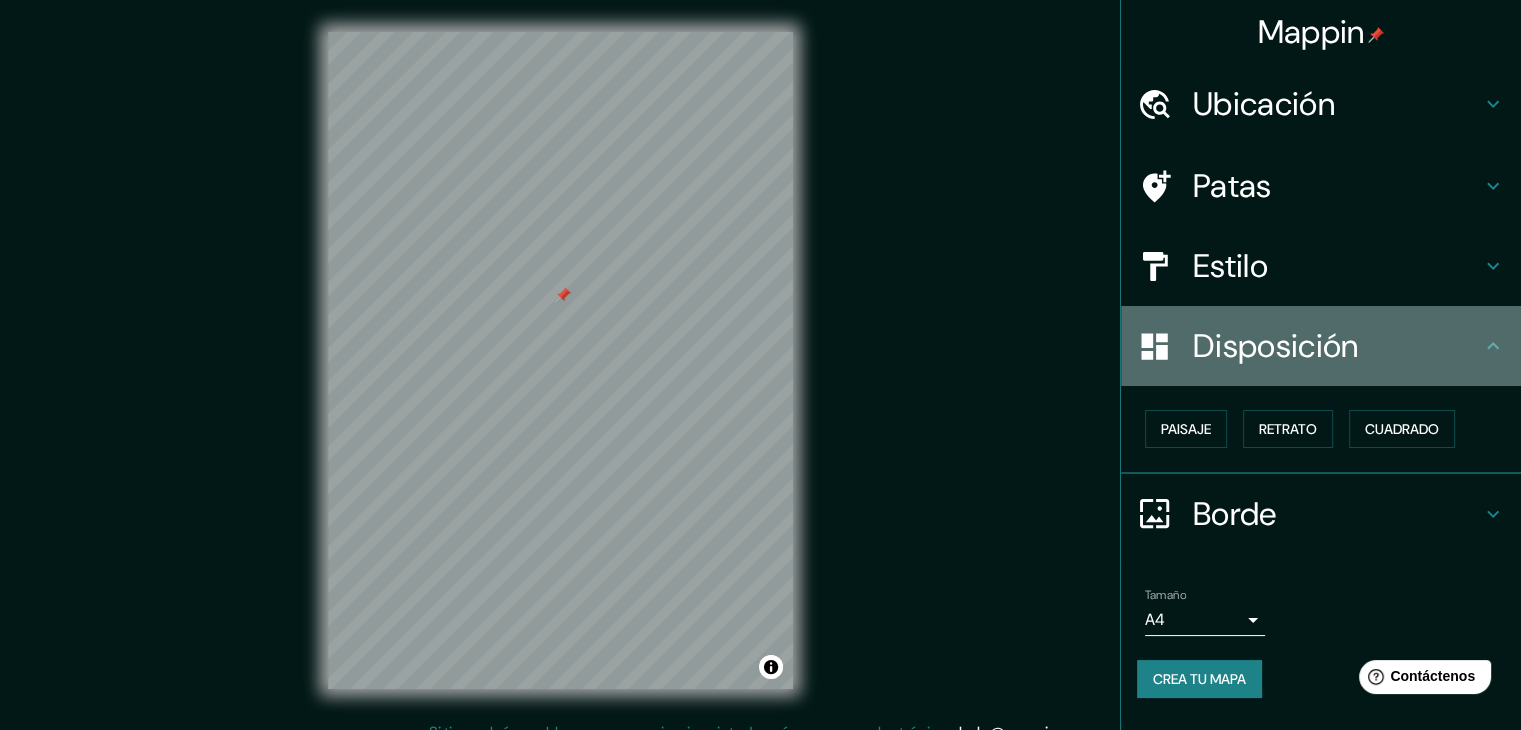 click on "Disposición" at bounding box center (1264, 104) 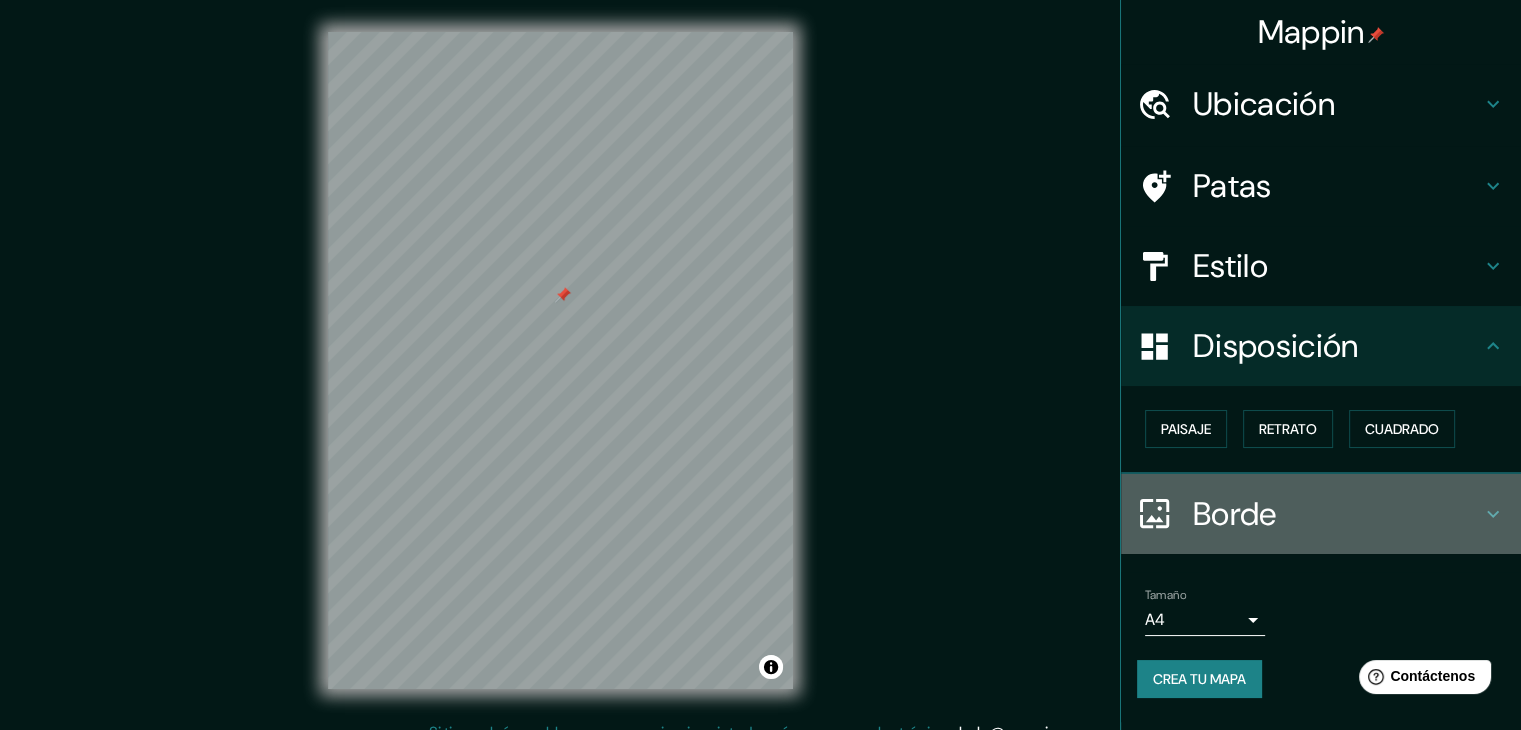 click on "Borde" at bounding box center (1337, 104) 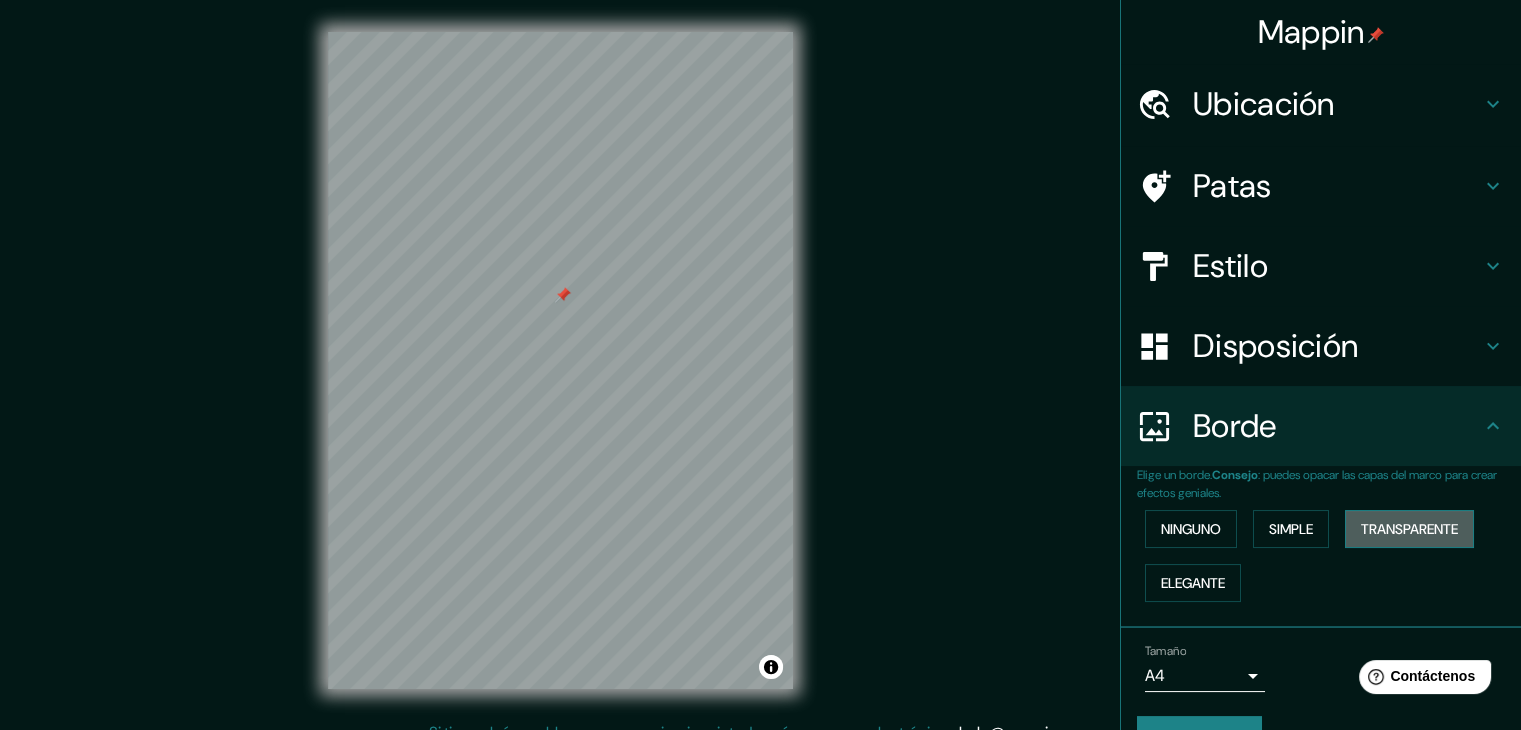 click on "Transparente" at bounding box center (1191, 529) 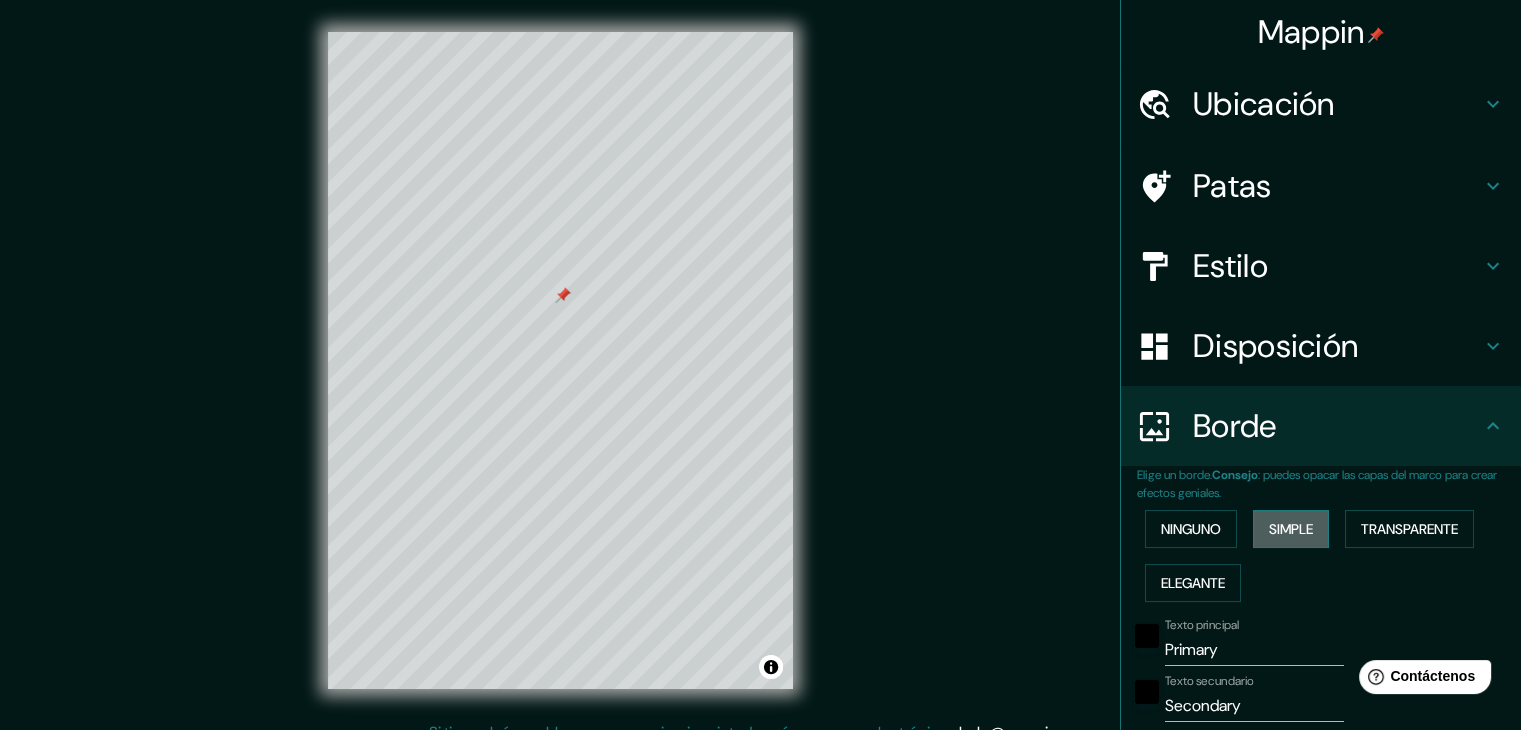 click on "Simple" at bounding box center (1191, 529) 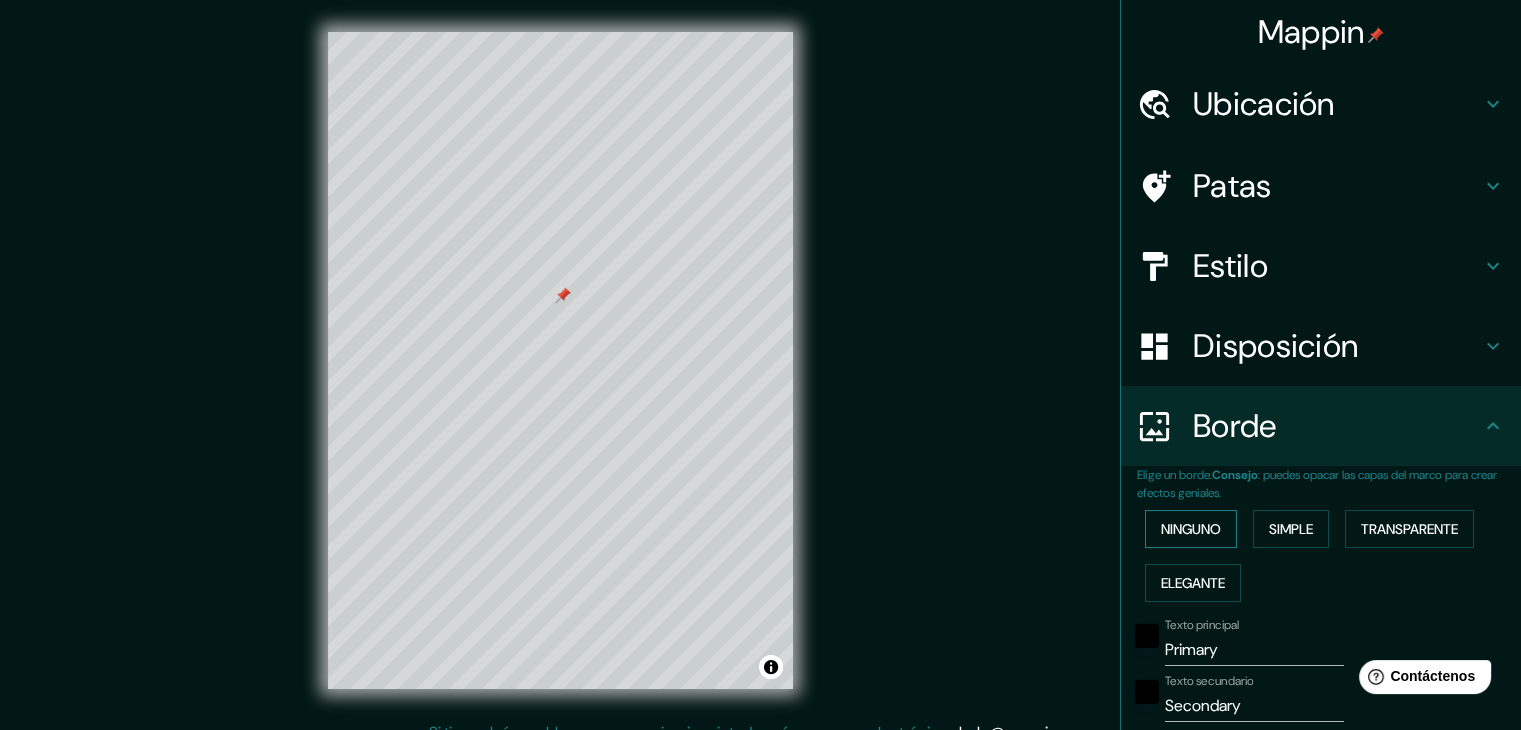 click on "Ninguno" at bounding box center (1191, 529) 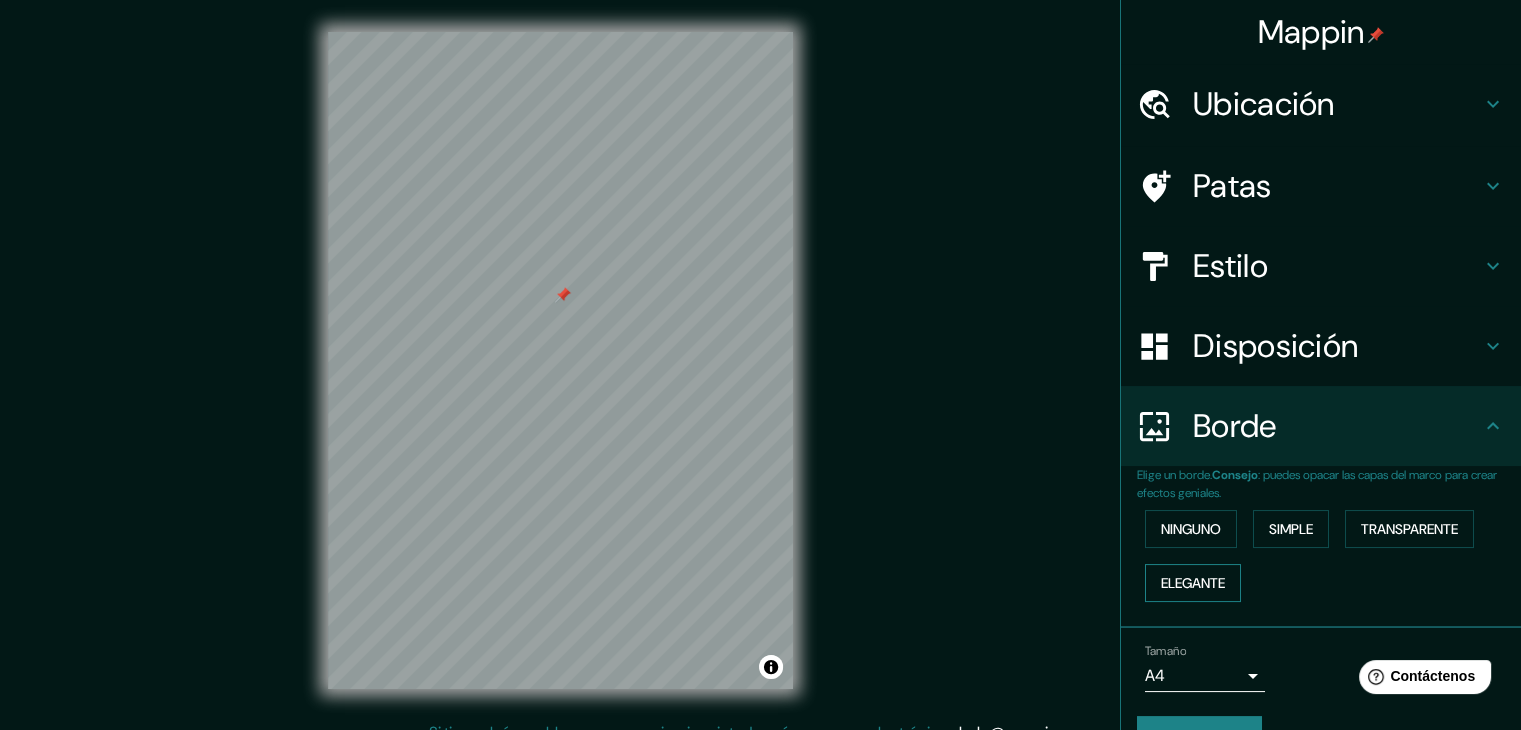 click on "Elegante" at bounding box center (1191, 529) 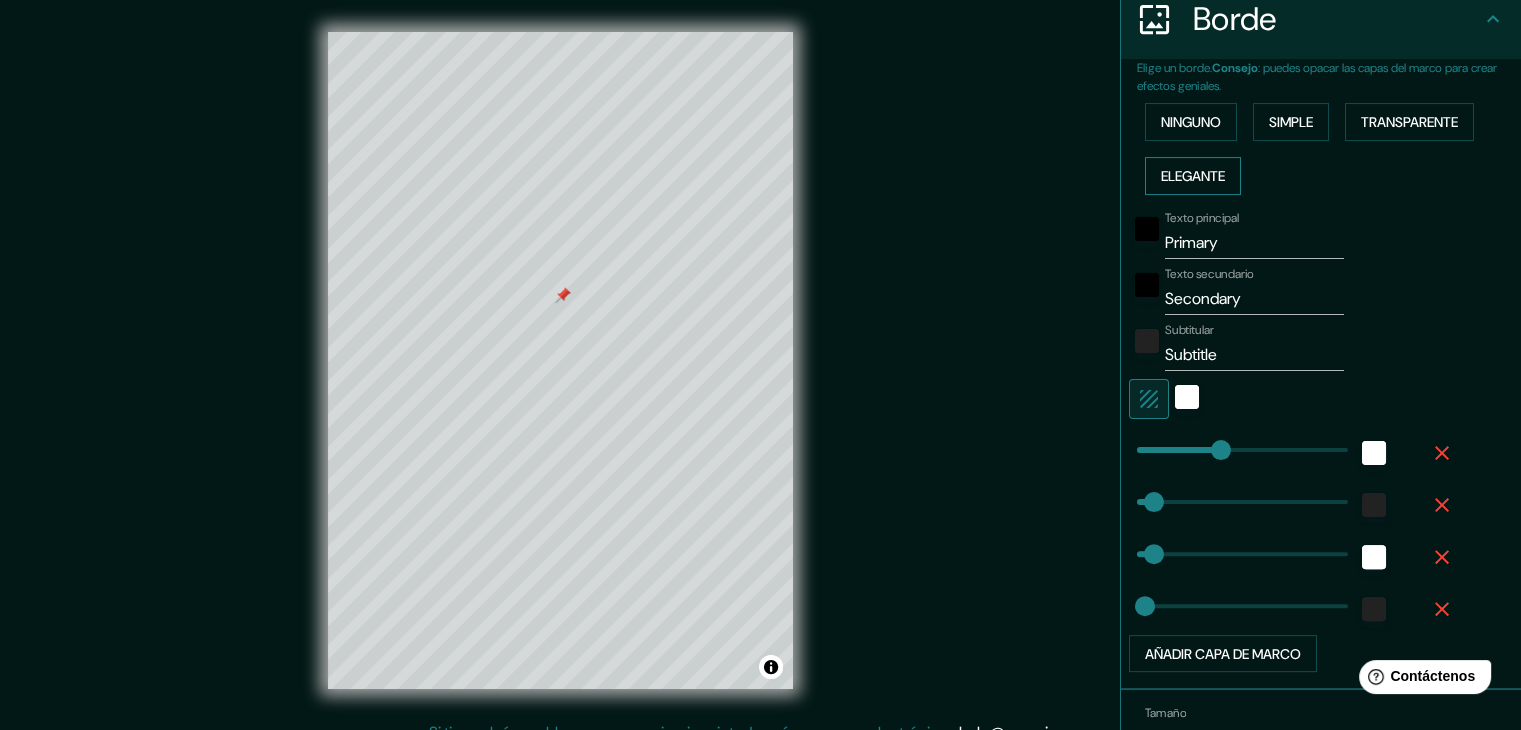 scroll, scrollTop: 514, scrollLeft: 0, axis: vertical 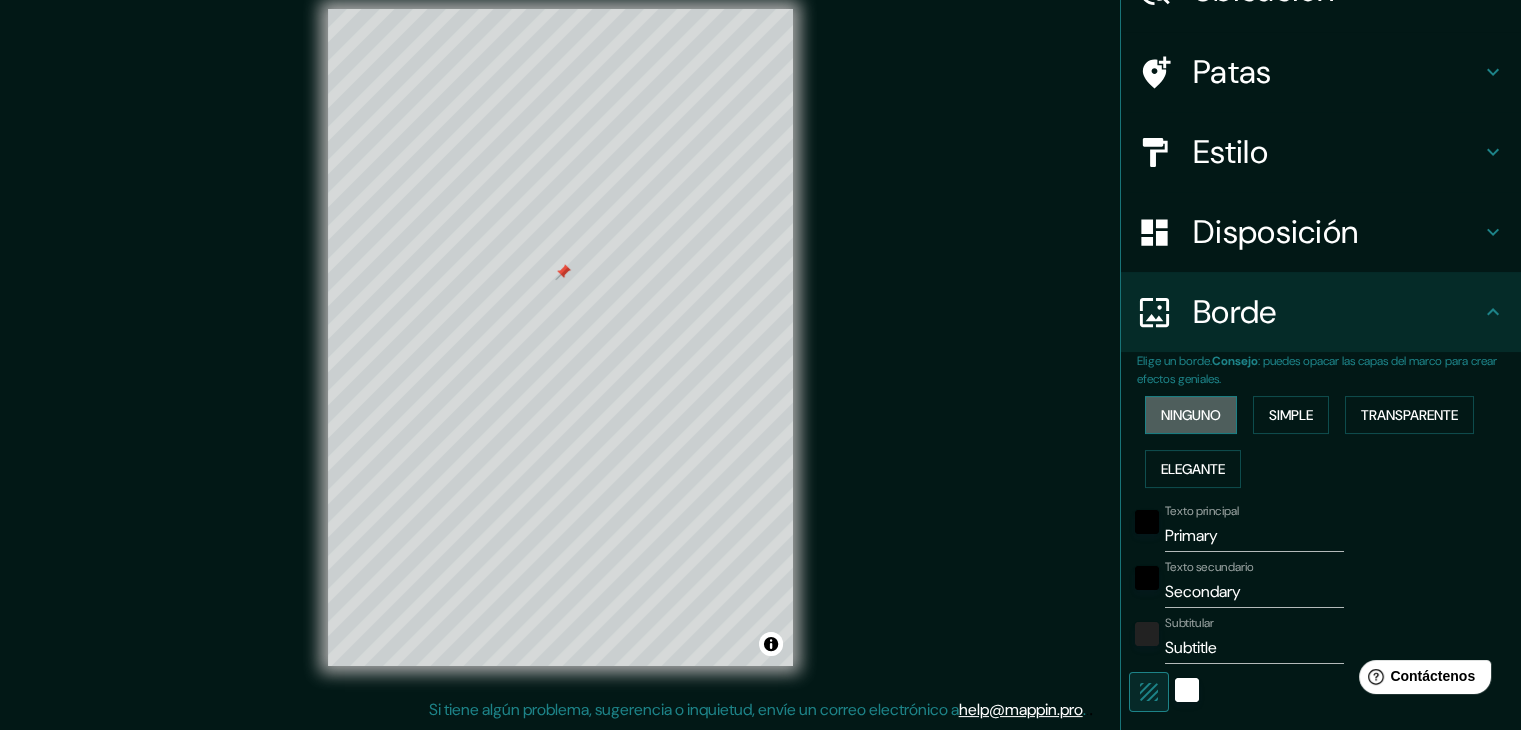 click on "Ninguno" at bounding box center [1191, 415] 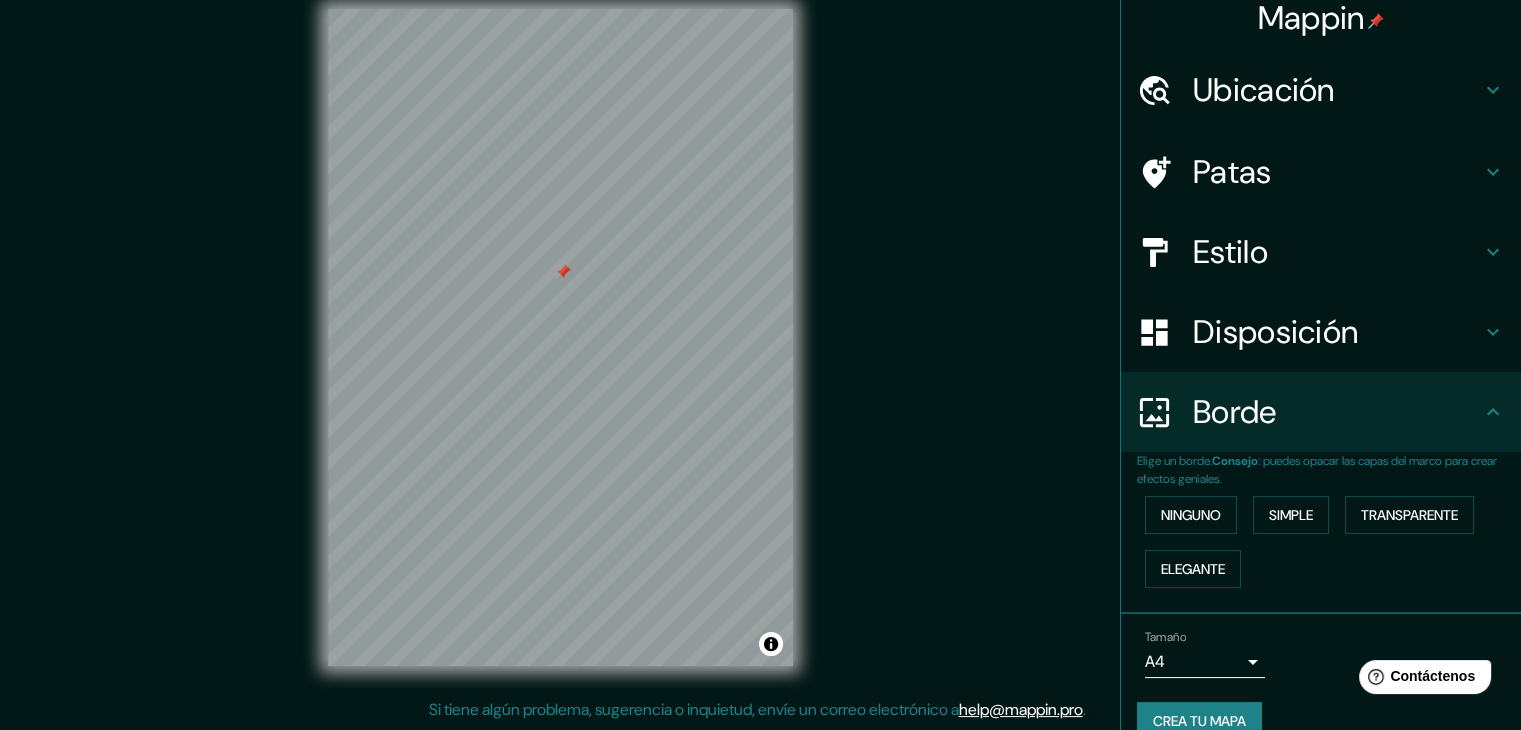 scroll, scrollTop: 0, scrollLeft: 0, axis: both 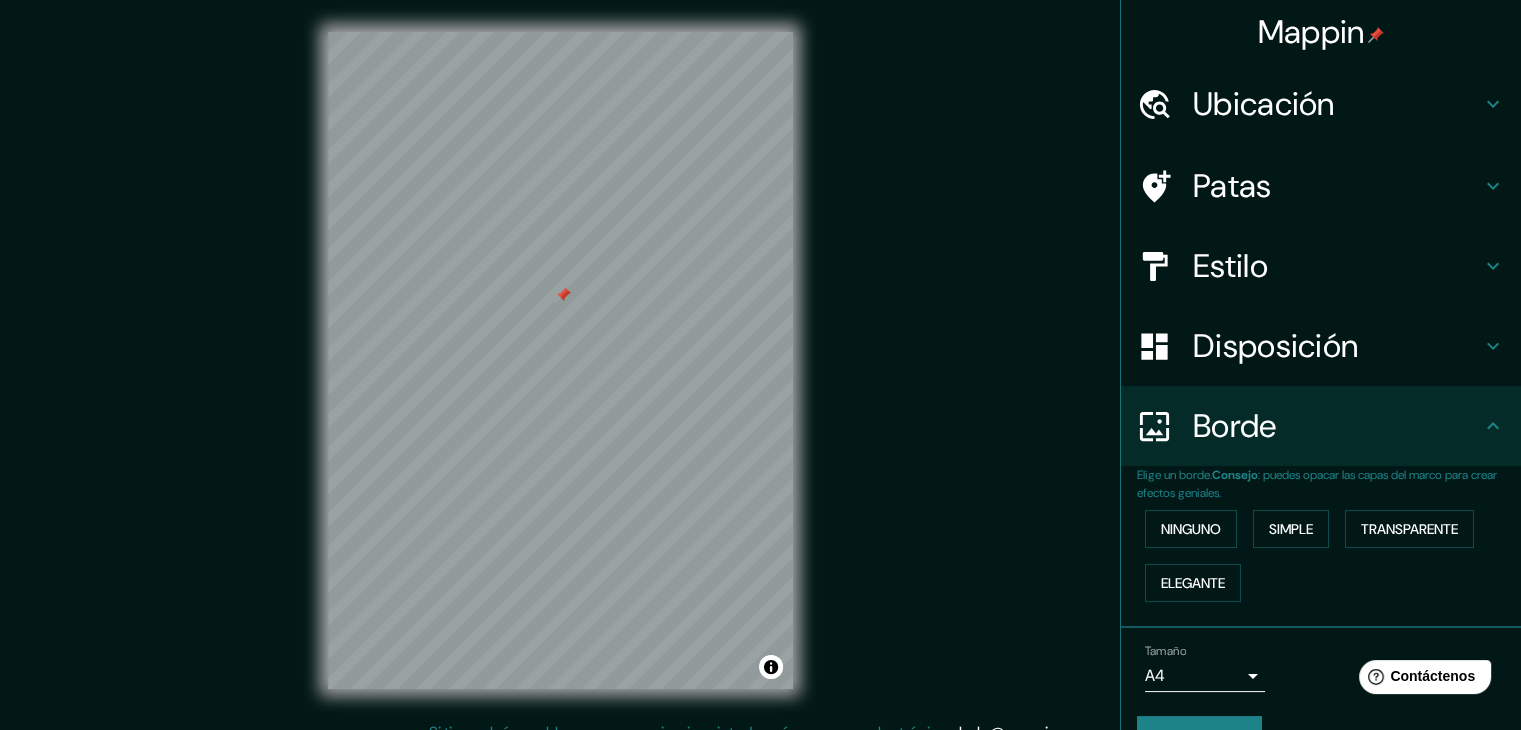 click on "Borde" at bounding box center [1337, 104] 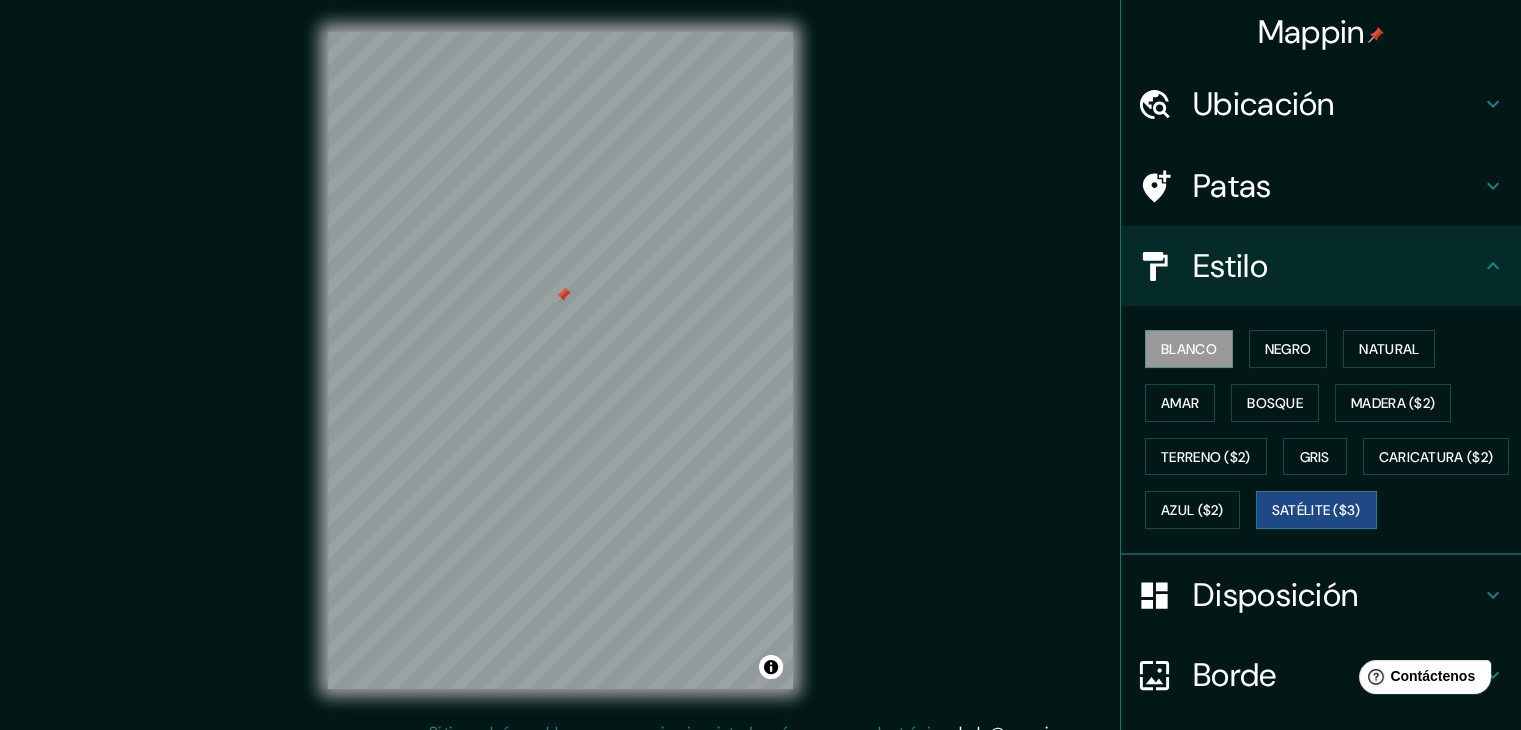 click on "Satélite ($3)" at bounding box center [1316, 510] 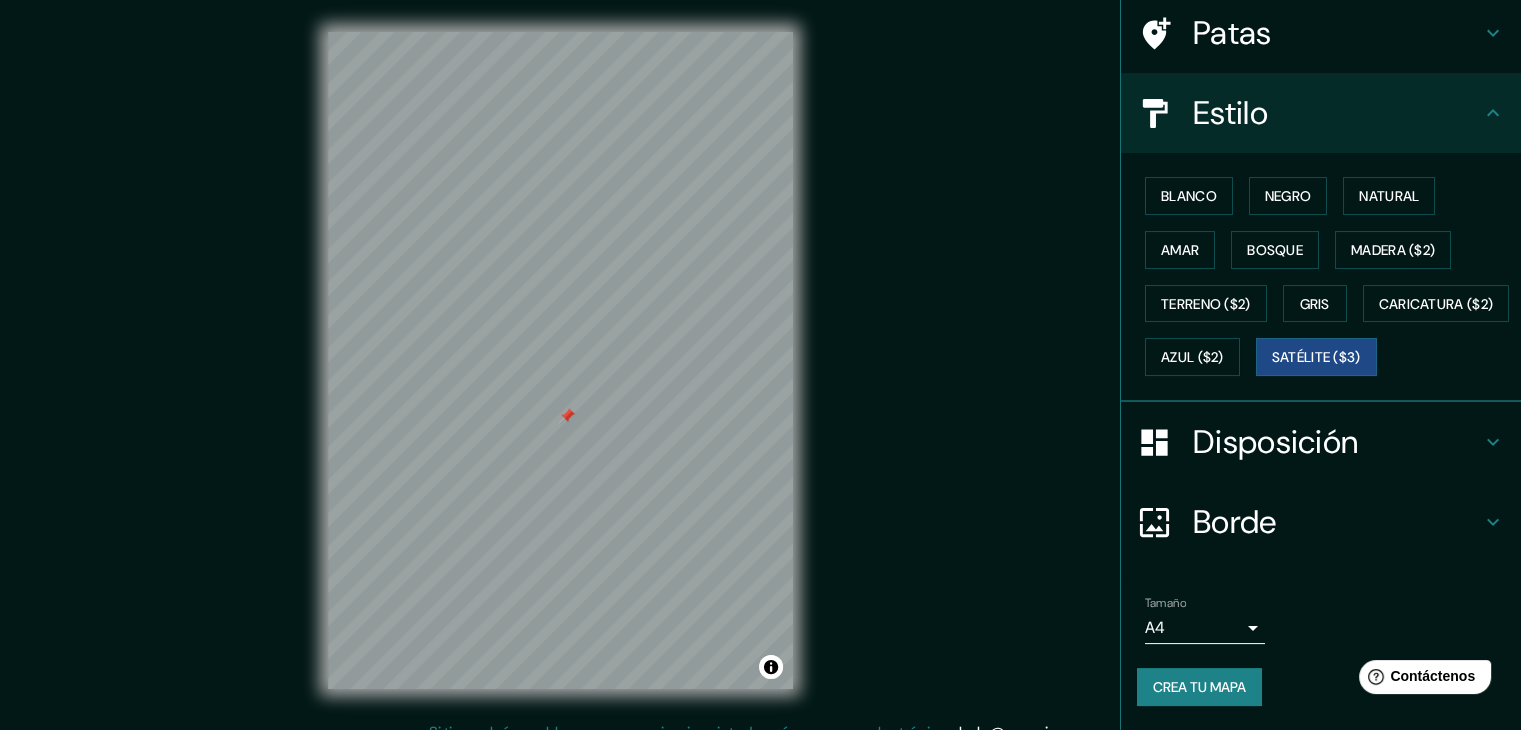scroll, scrollTop: 202, scrollLeft: 0, axis: vertical 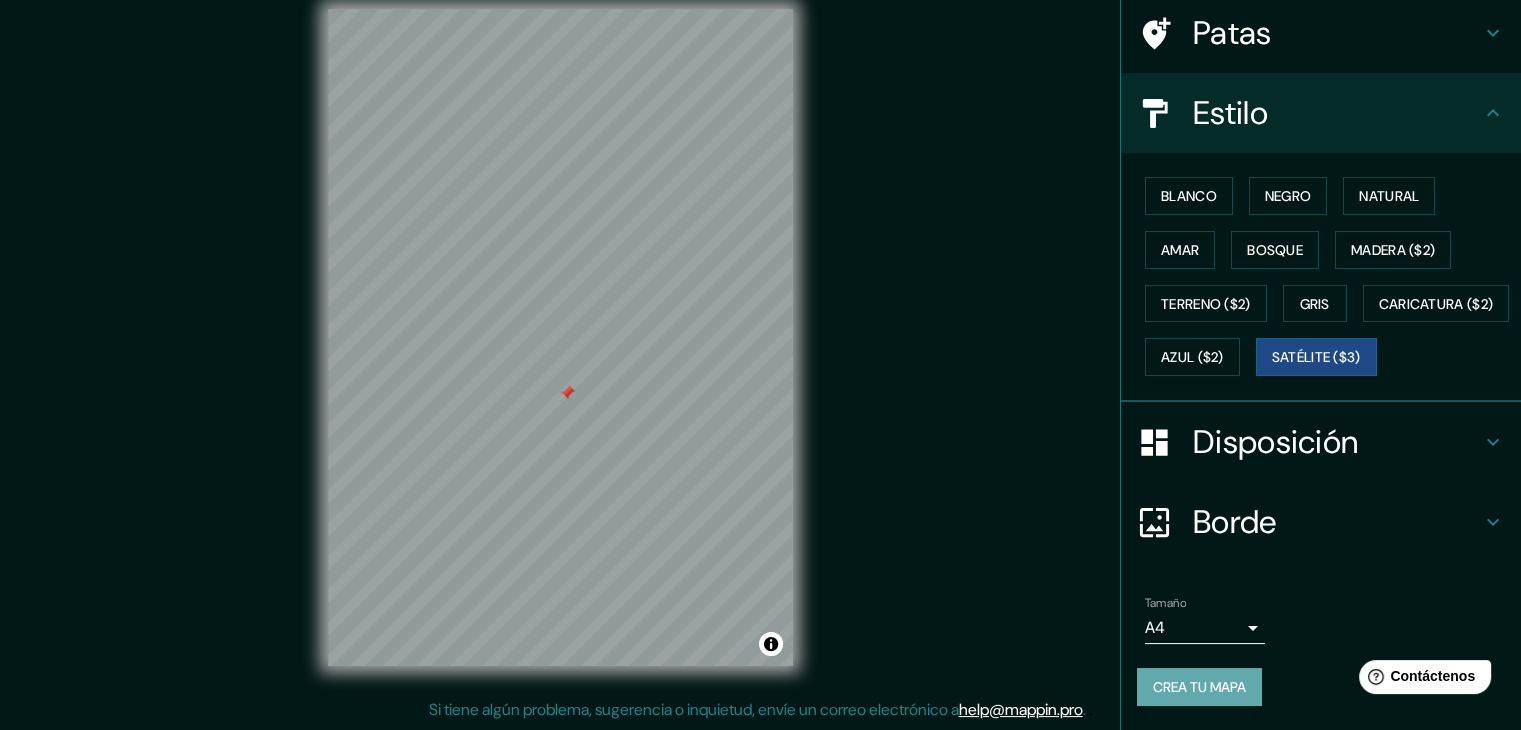 click on "Crea tu mapa" at bounding box center (1199, 687) 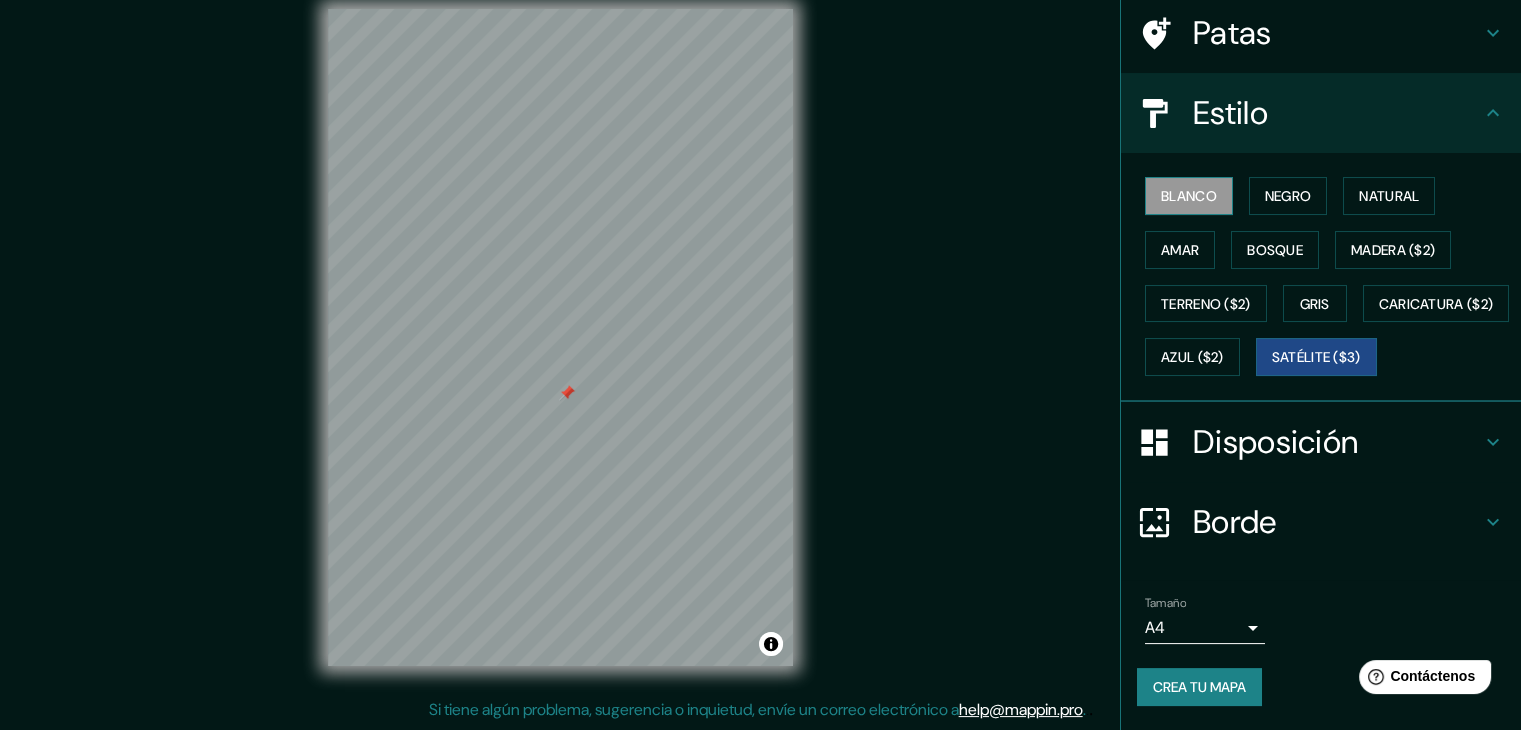 click on "Blanco" at bounding box center [1189, 196] 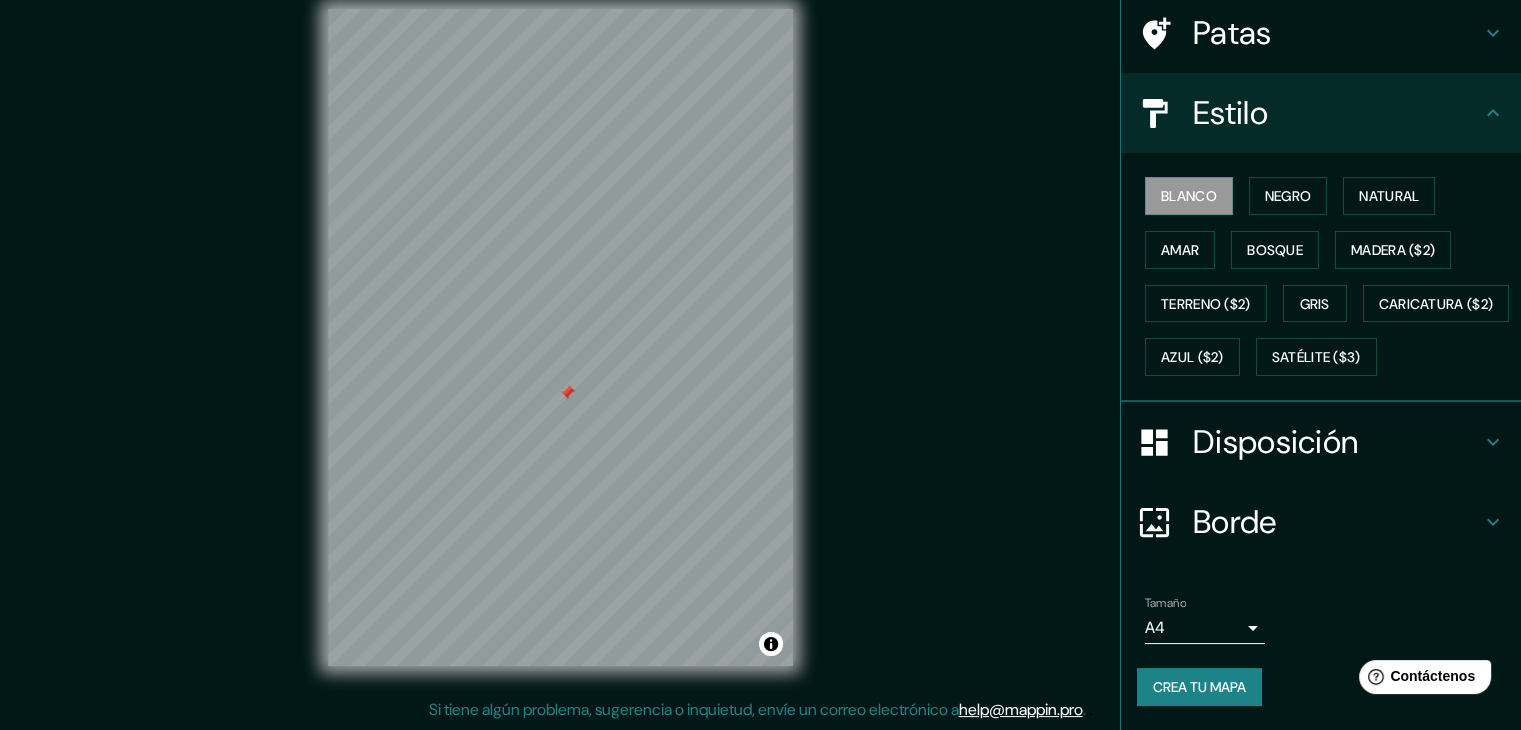 click on "Crea tu mapa" at bounding box center (1199, 687) 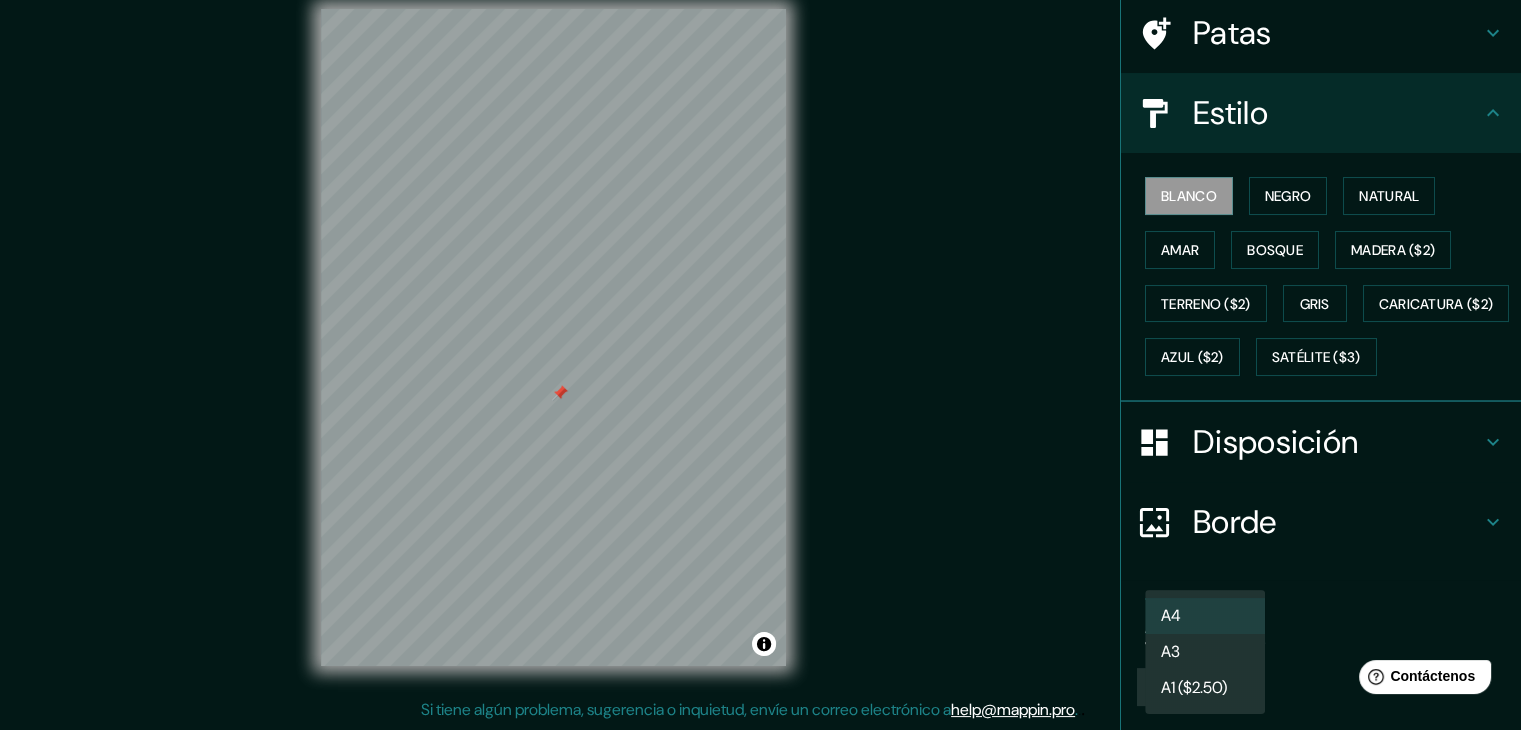 click on "Mappin Ubicación Departamento de Piura, Perú Patas Estilo Blanco Negro Natural Amar Bosque Madera ($2) Terreno ($2) Gris Caricatura ($2) Azul ($2) Satélite ($3) Disposición Borde Elige un borde.  Consejo  : puedes opacar las capas del marco para crear efectos geniales. Ninguno Simple Transparente Elegante Tamaño A4 single Crea tu mapa © Mapbox   © OpenStreetMap   Improve this map Si tiene algún problema, sugerencia o inquietud, envíe un correo electrónico a  help@mappin.pro  .   . . Texto original Valora esta traducción Tu opinión servirá para ayudar a mejorar el Traductor de Google A4 A3 A1 ($2.50)" at bounding box center [760, 342] 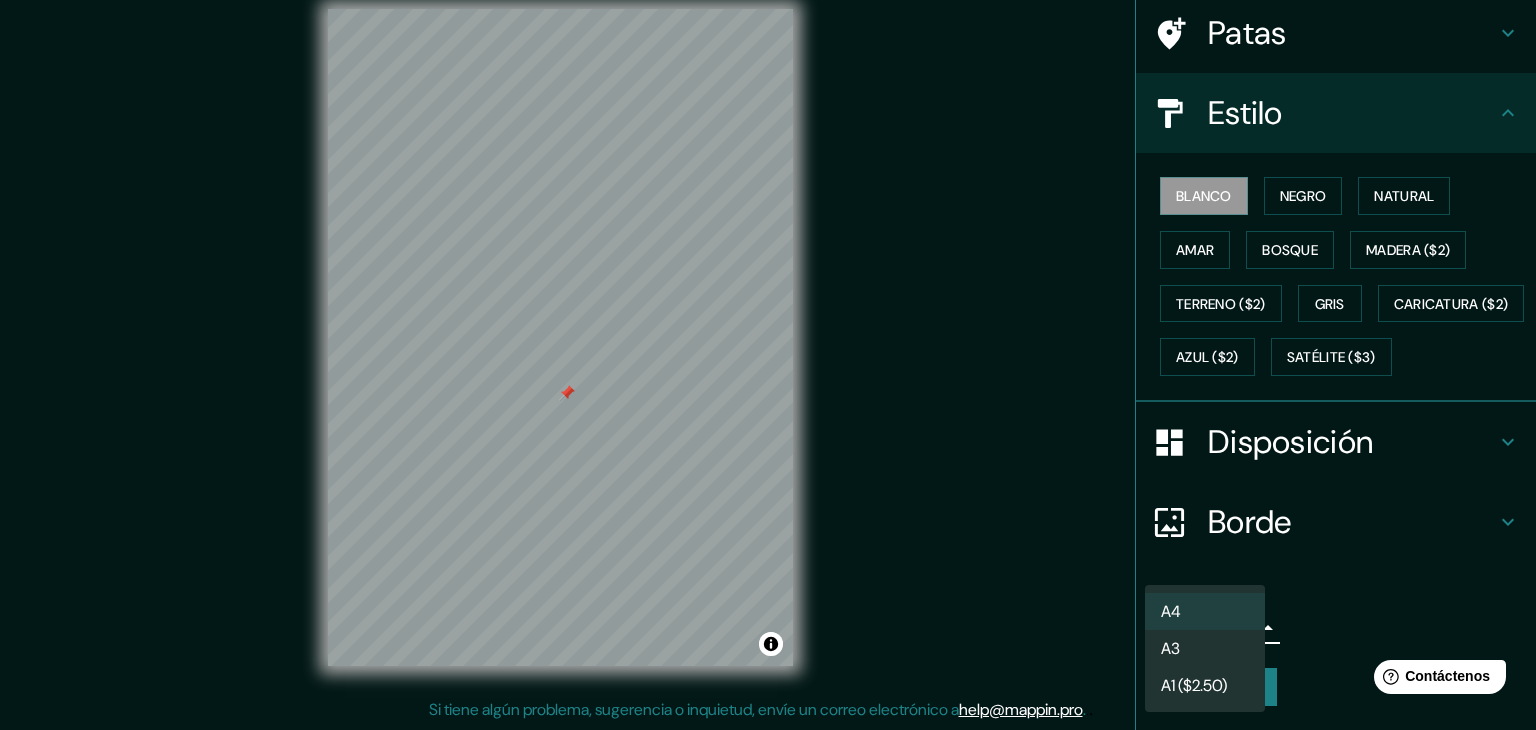 click at bounding box center (768, 365) 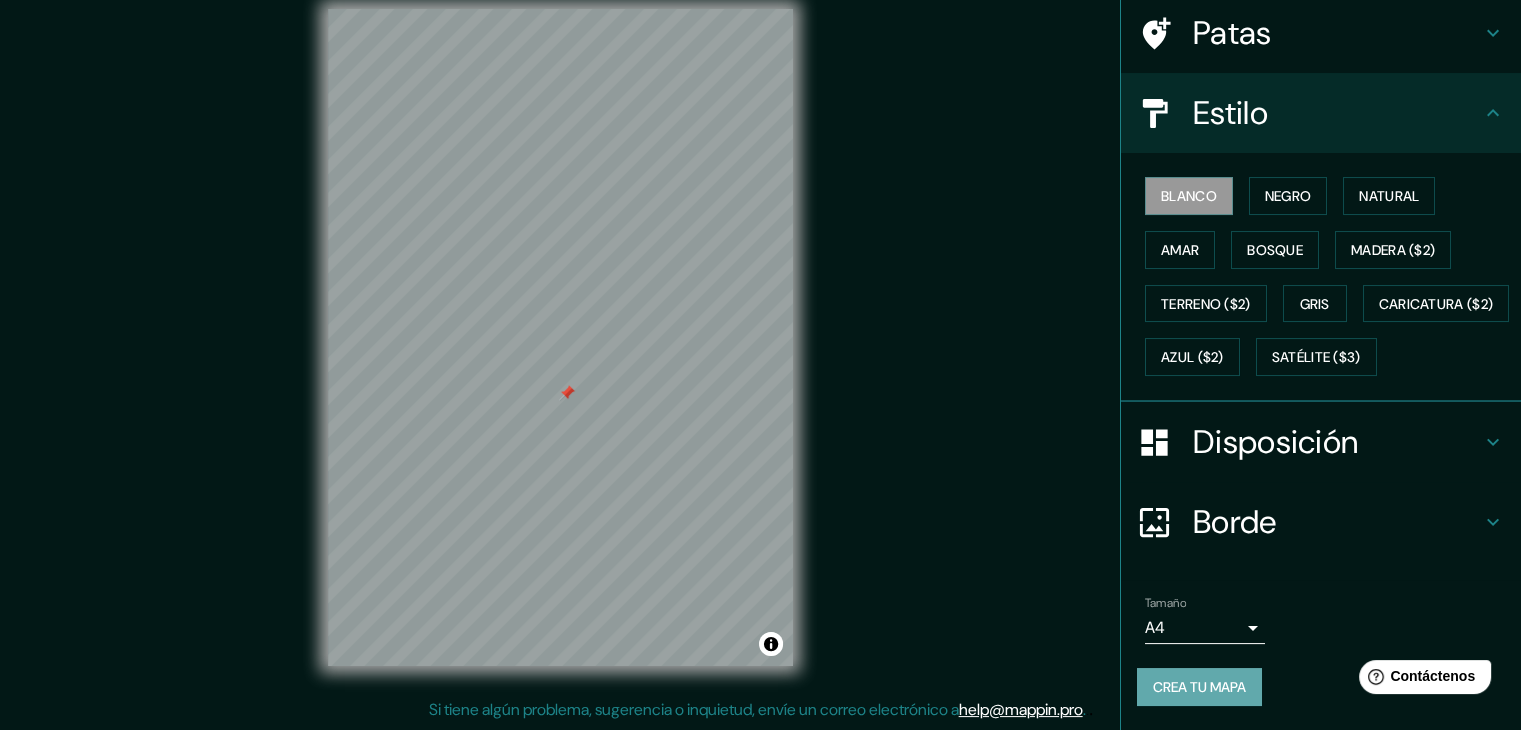 click on "Crea tu mapa" at bounding box center (1199, 687) 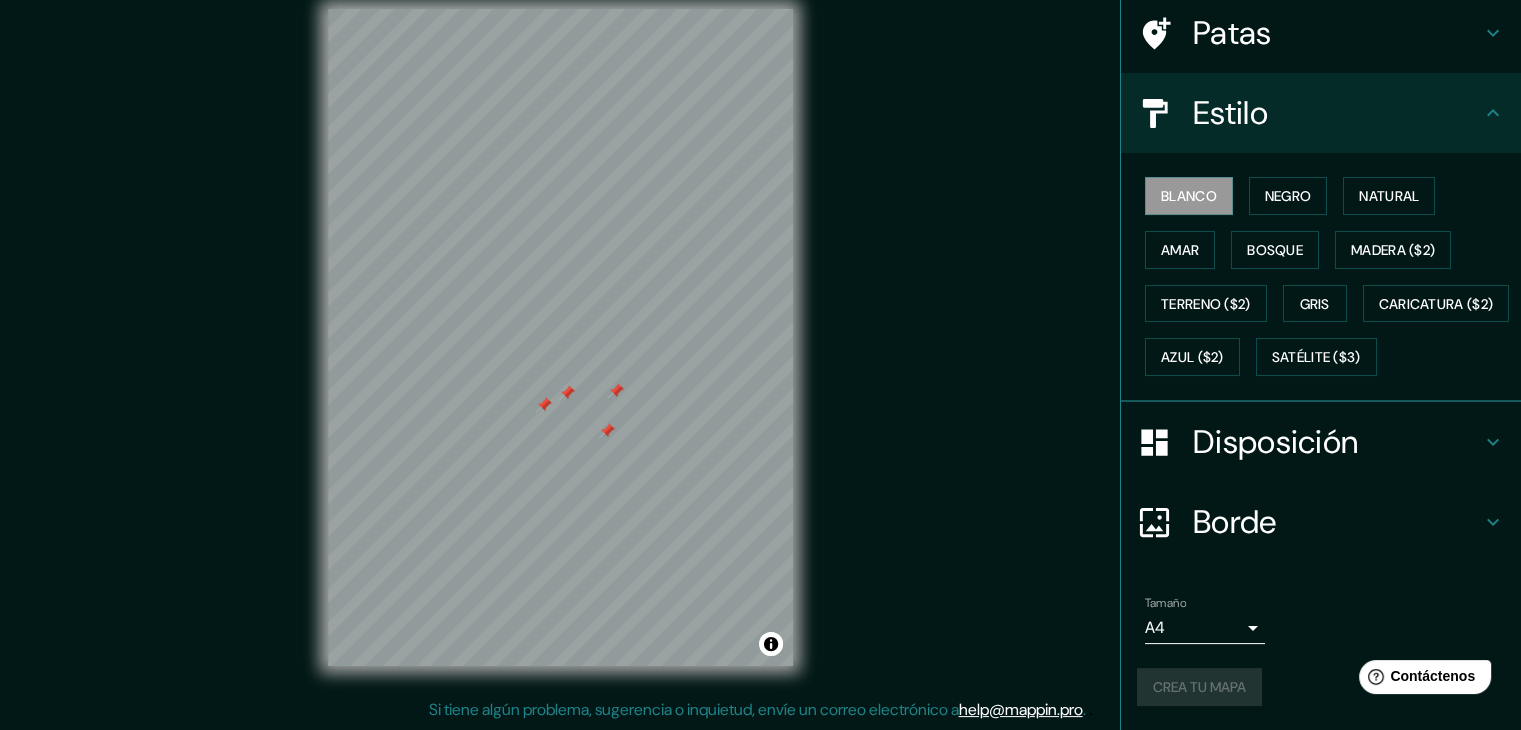 click at bounding box center [567, 393] 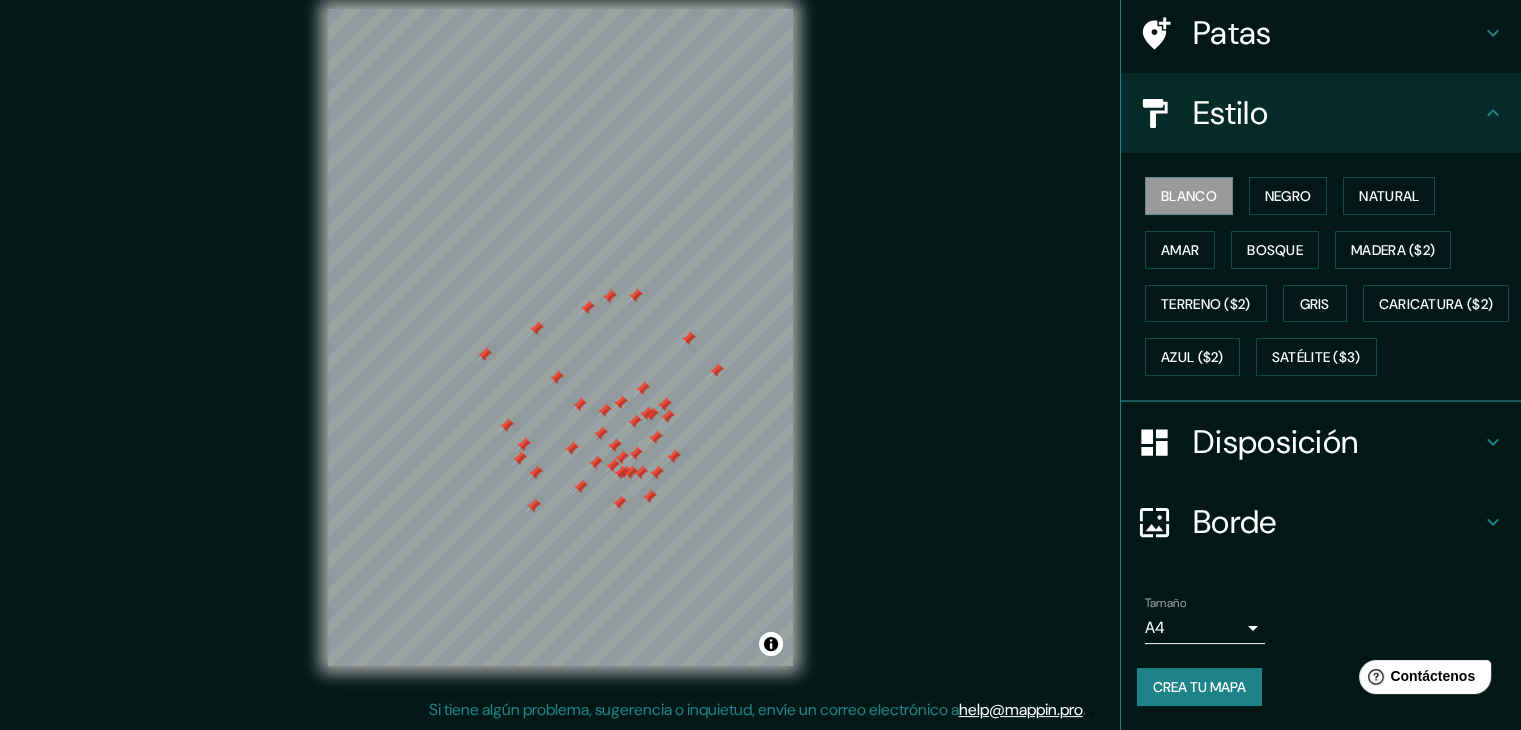 click at bounding box center (619, 503) 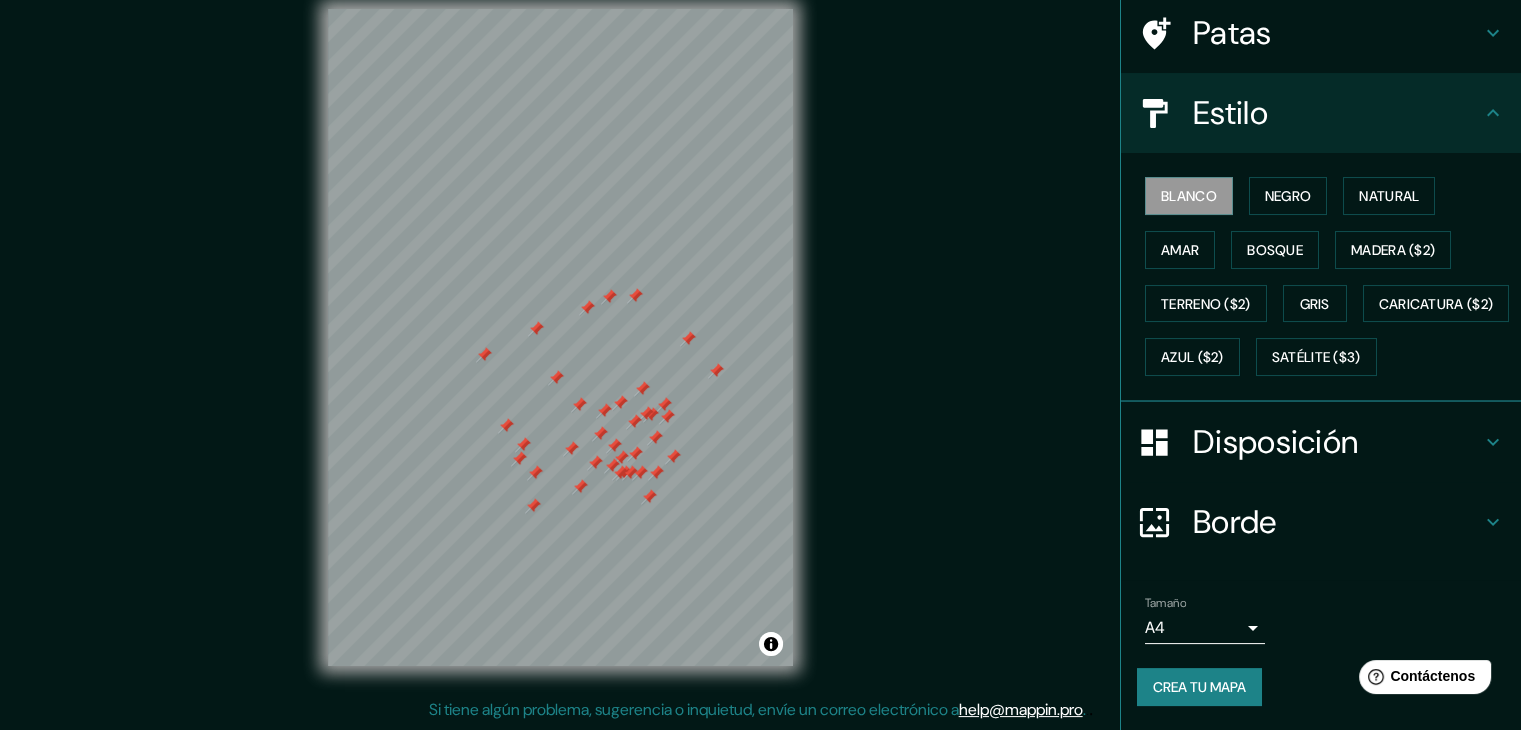 click at bounding box center (649, 497) 